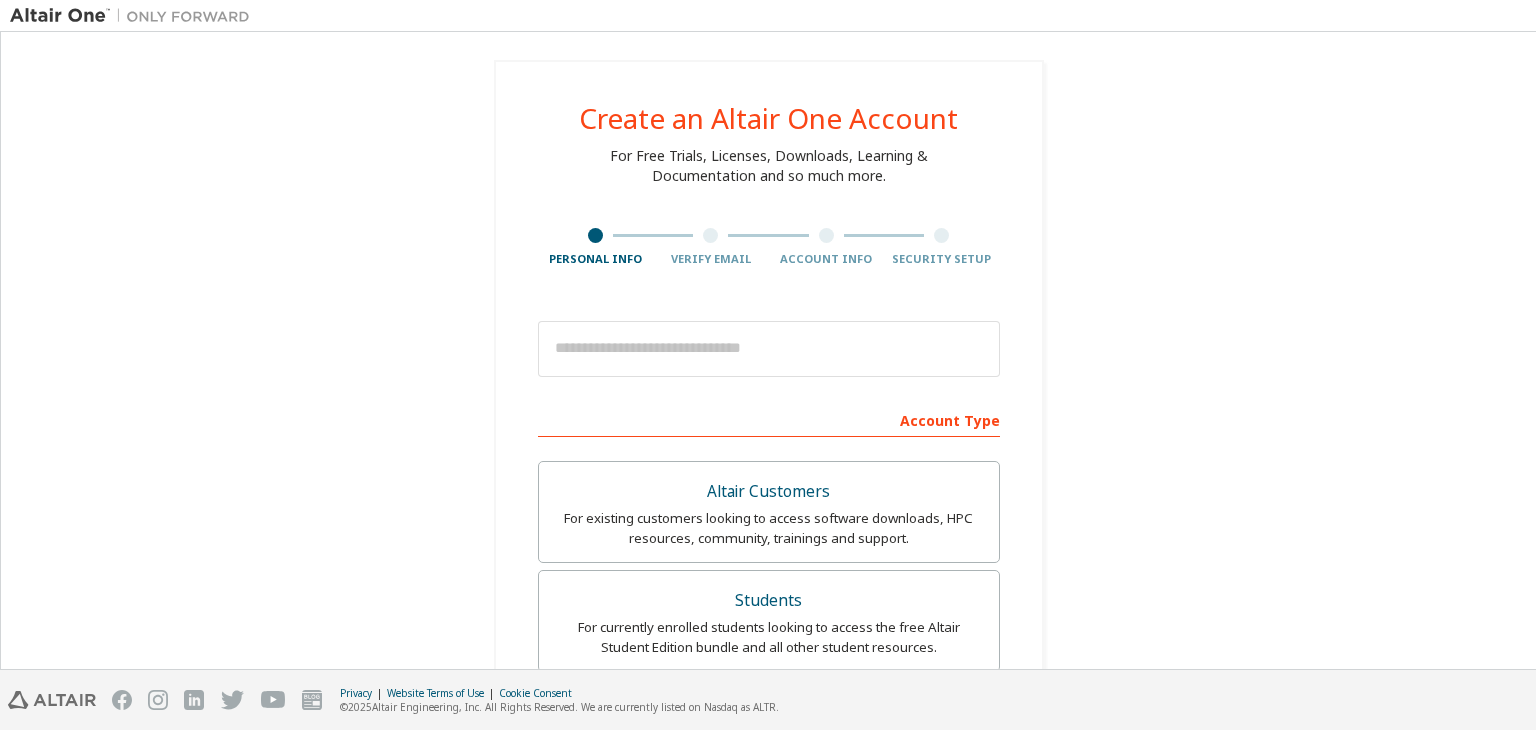 scroll, scrollTop: 0, scrollLeft: 0, axis: both 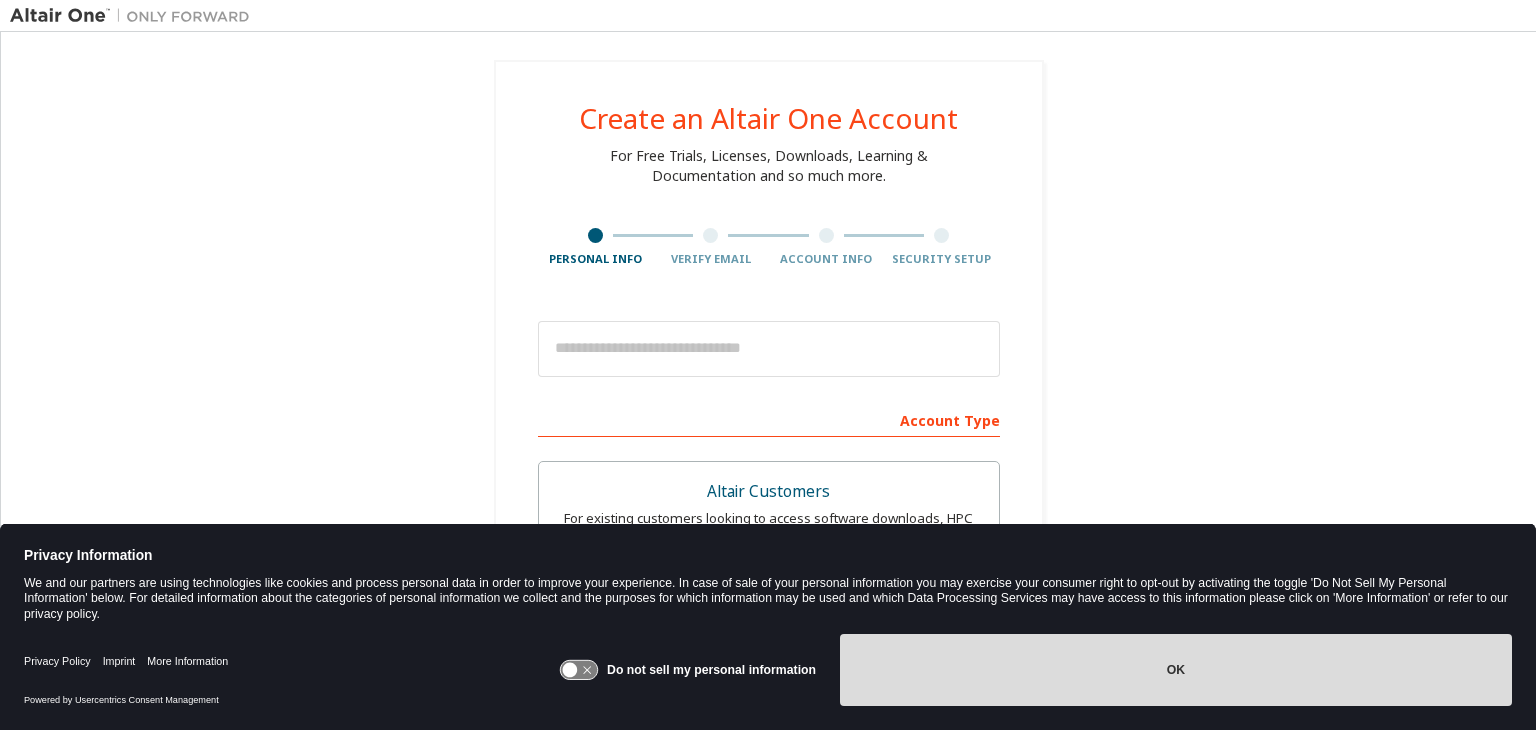 click on "OK" at bounding box center (1176, 670) 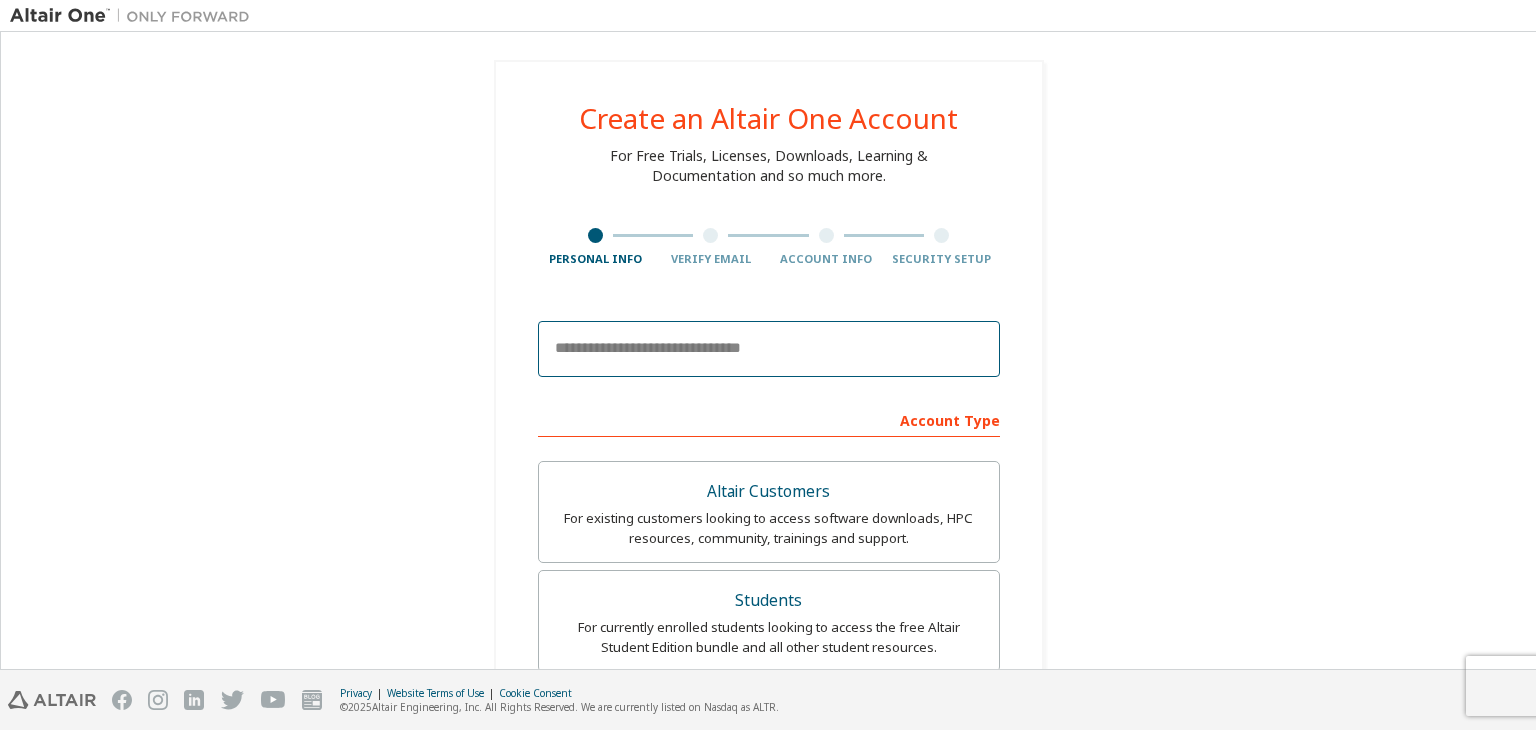 click at bounding box center (769, 349) 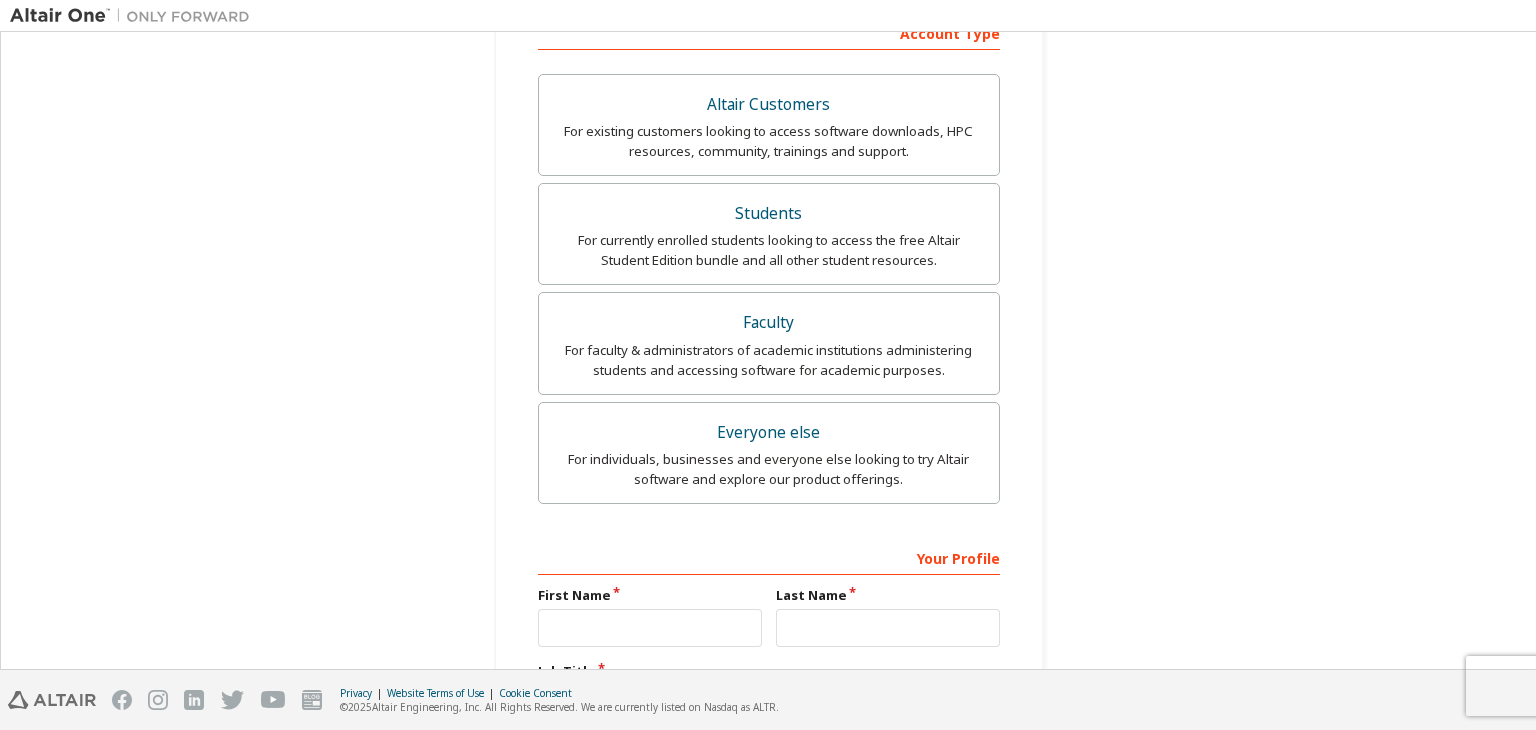 scroll, scrollTop: 400, scrollLeft: 0, axis: vertical 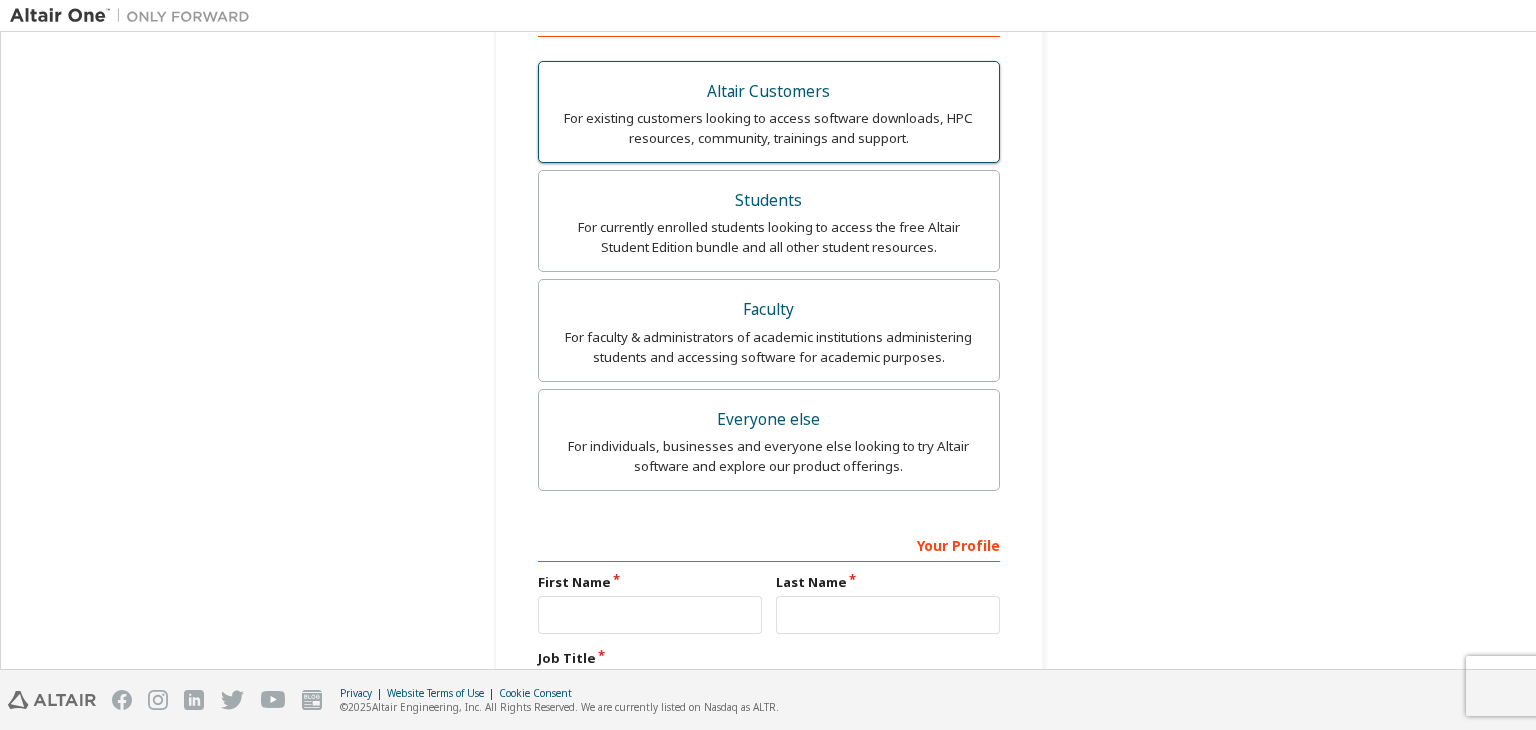 click on "For existing customers looking to access software downloads, HPC resources, community, trainings and support." at bounding box center [769, 128] 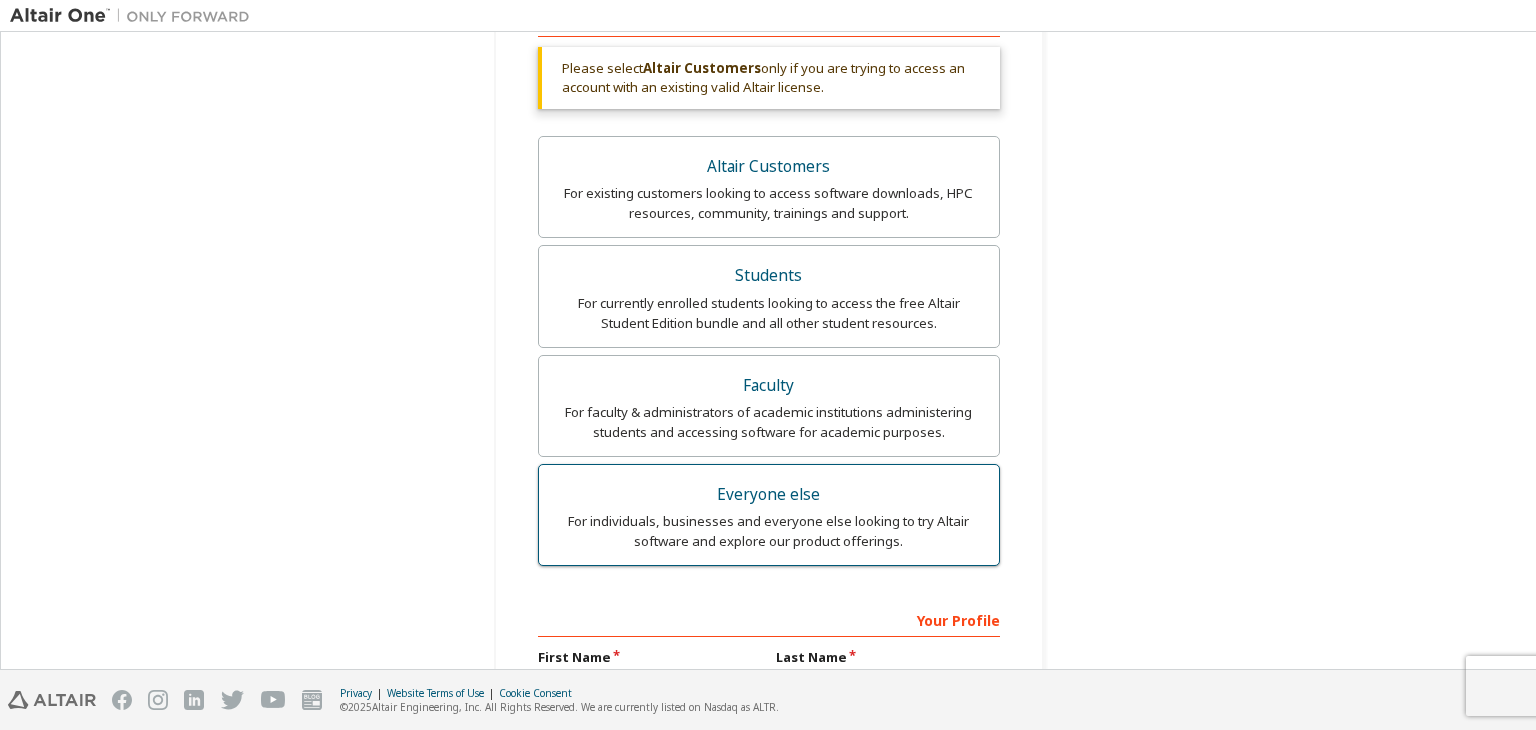 click on "For individuals, businesses and everyone else looking to try Altair software and explore our product offerings." at bounding box center (769, 531) 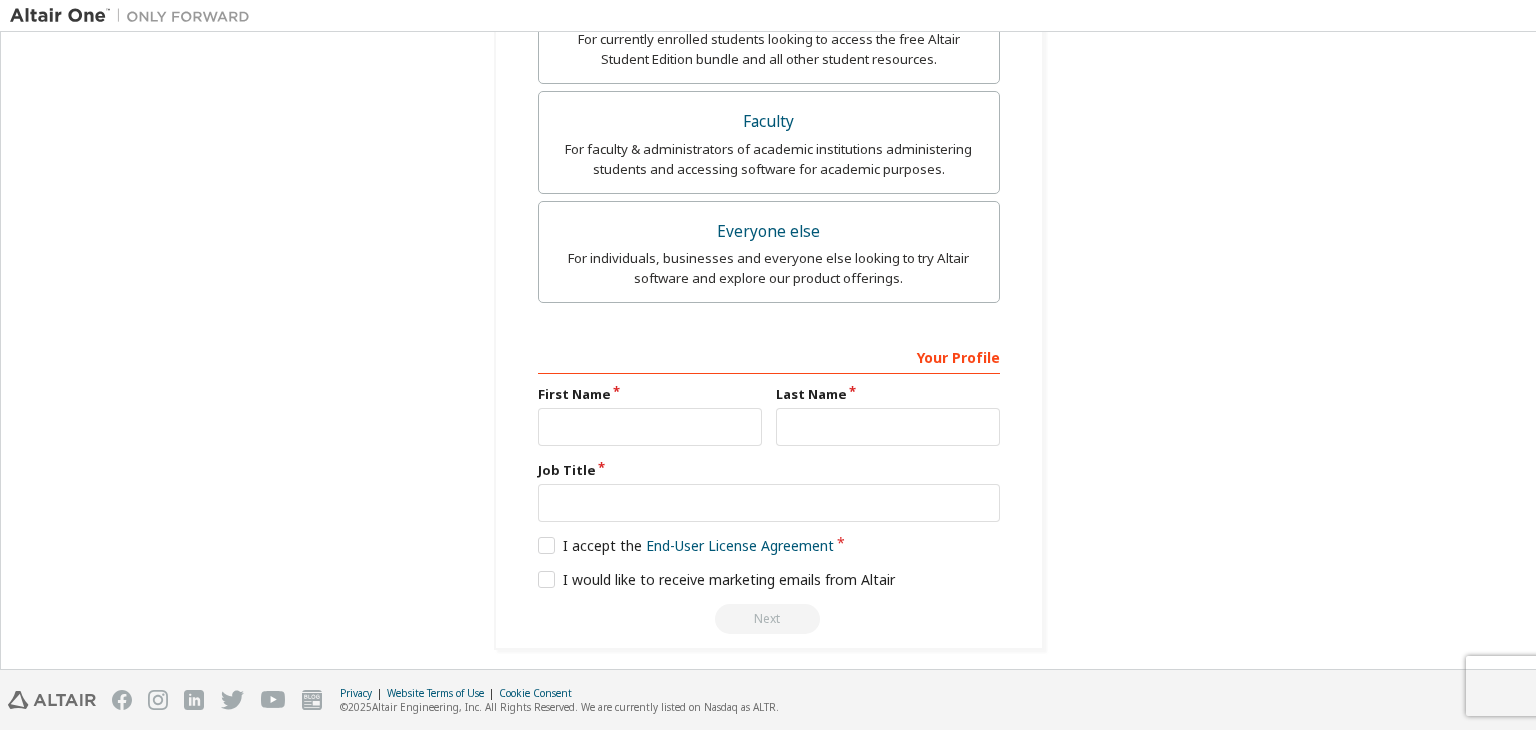 scroll, scrollTop: 592, scrollLeft: 0, axis: vertical 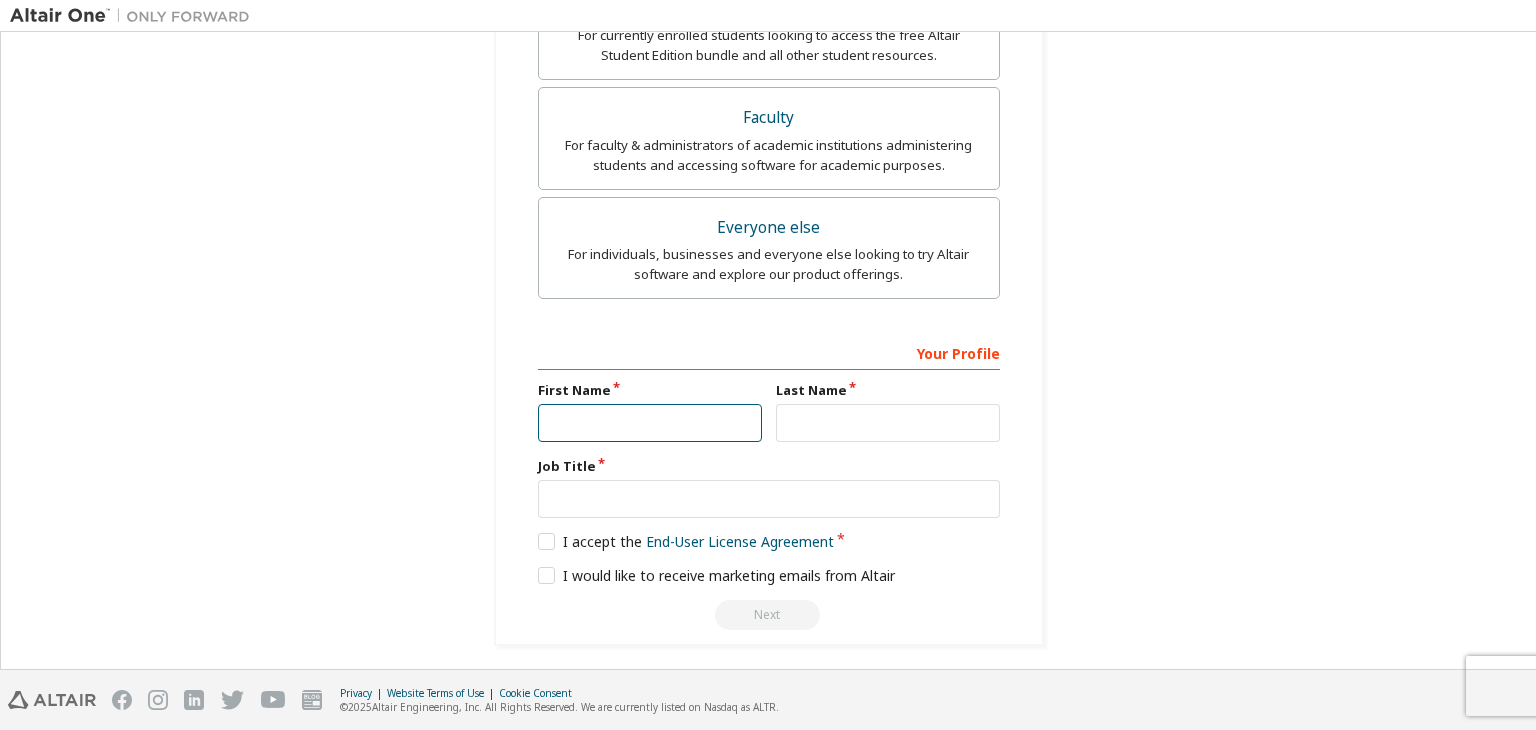 click at bounding box center [650, 423] 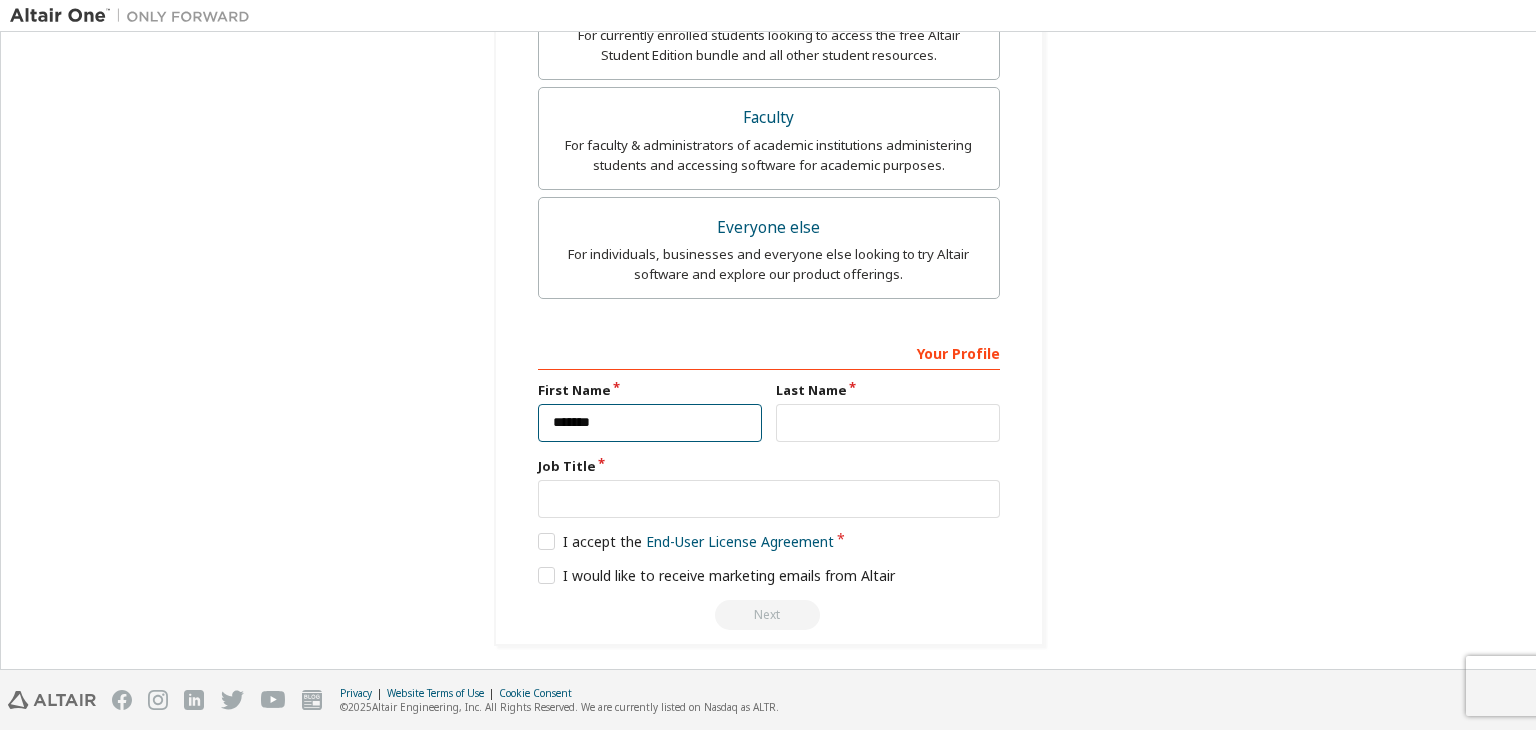 type on "*******" 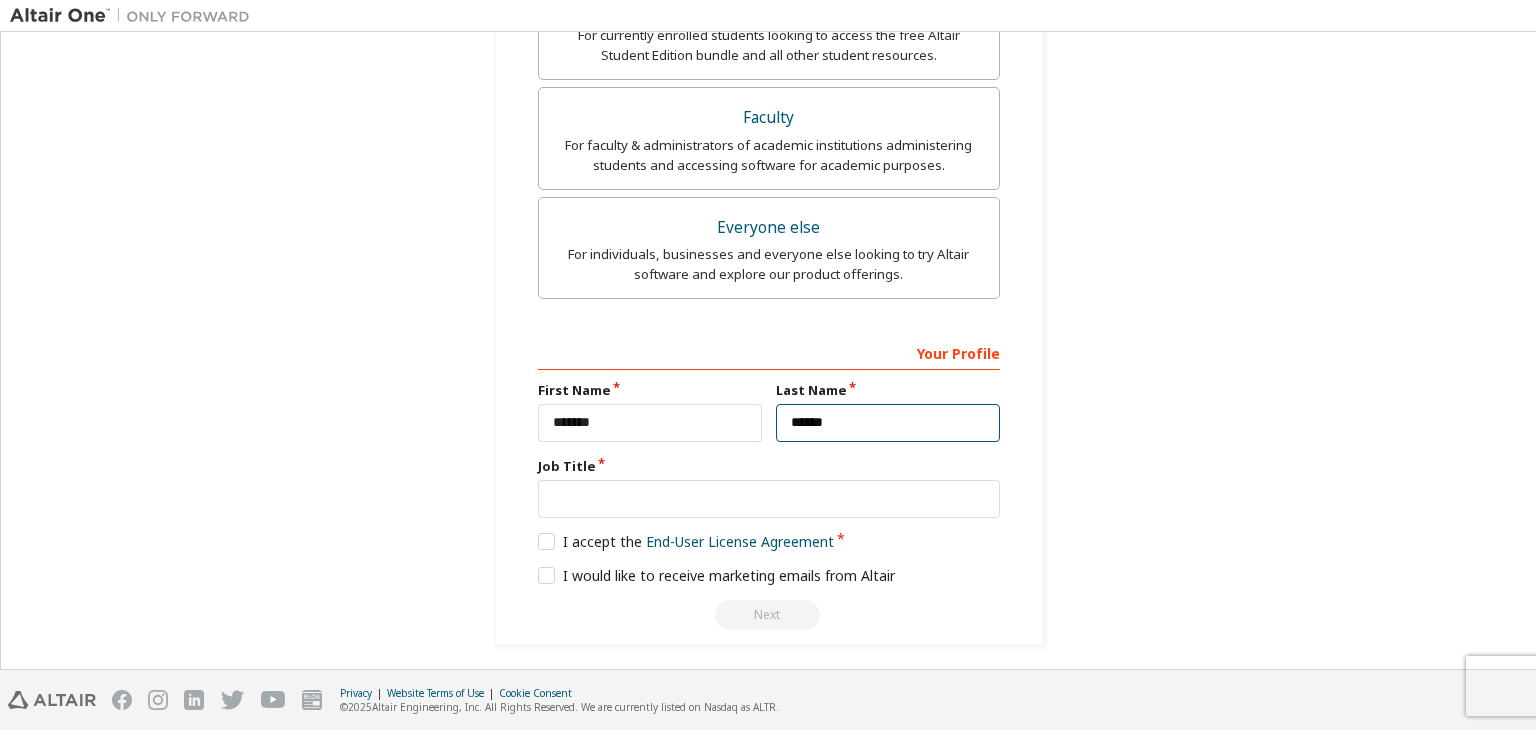 type on "******" 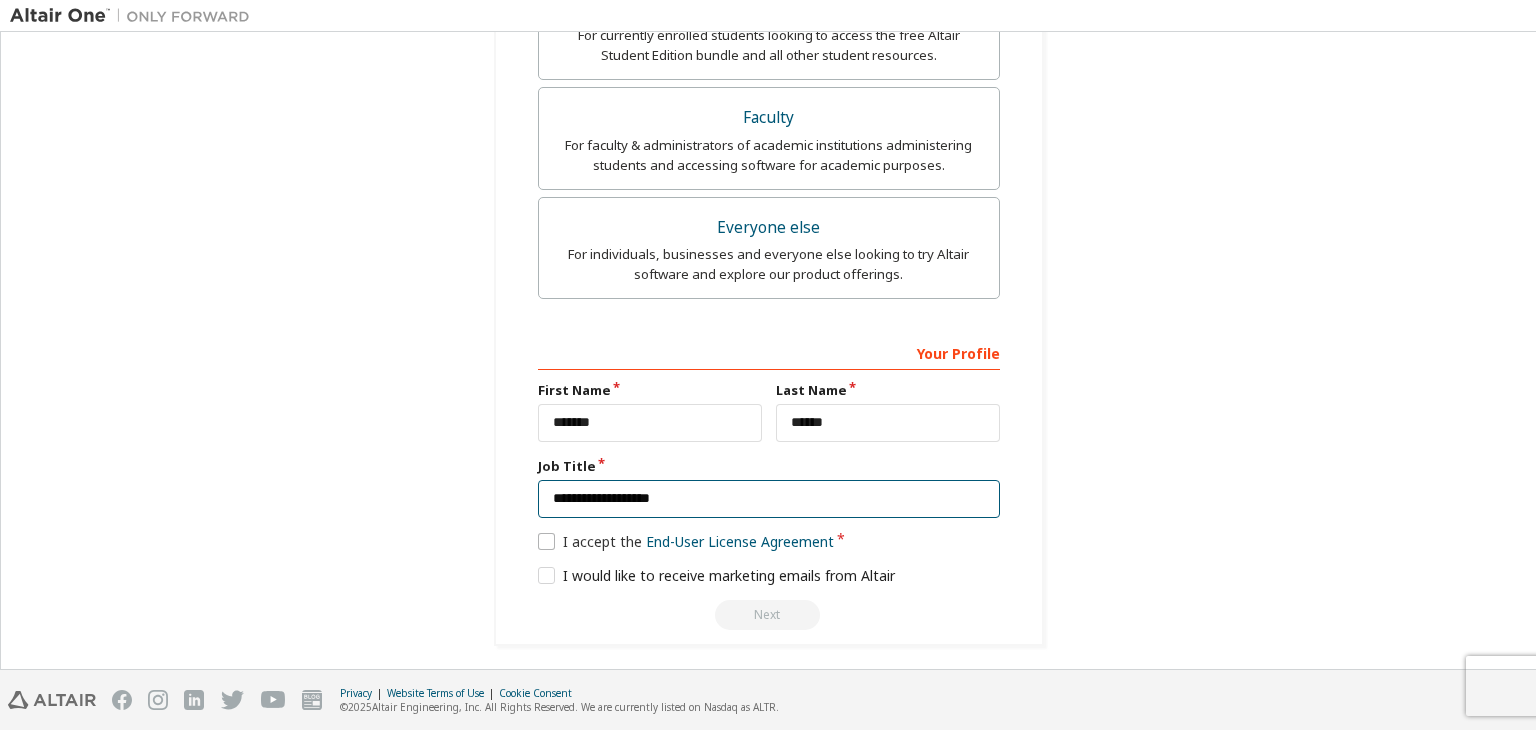 type on "**********" 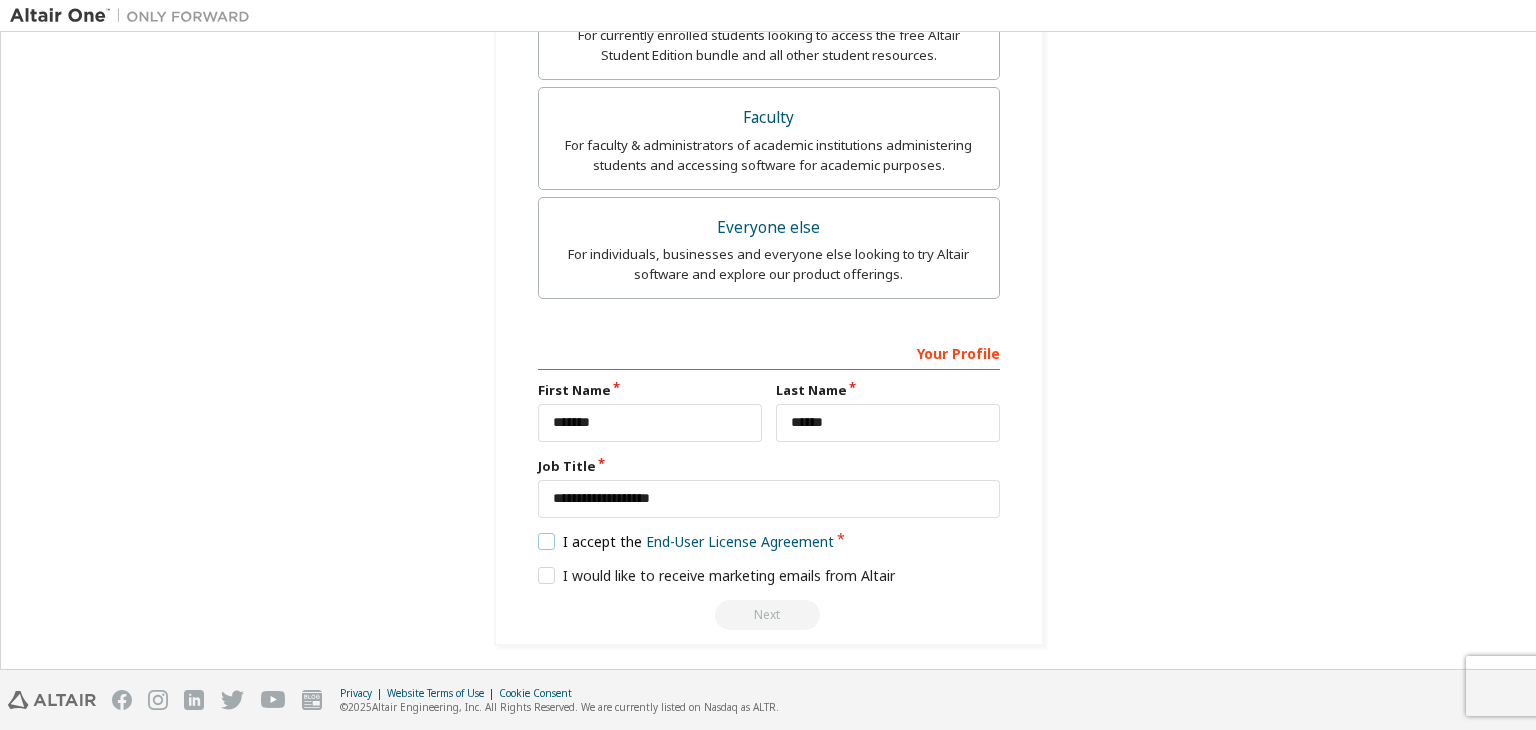 click on "I accept the    End-User License Agreement" at bounding box center [686, 541] 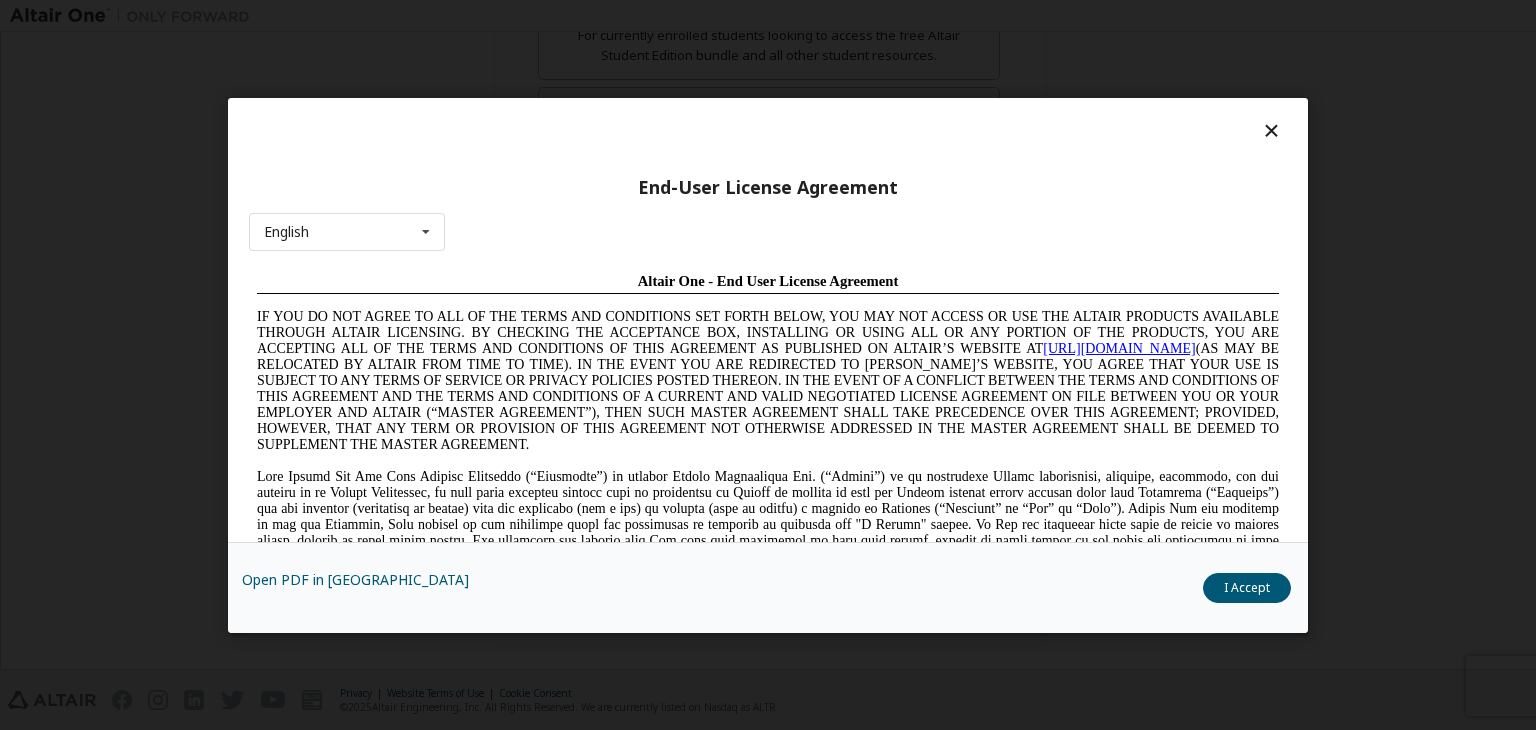 scroll, scrollTop: 0, scrollLeft: 0, axis: both 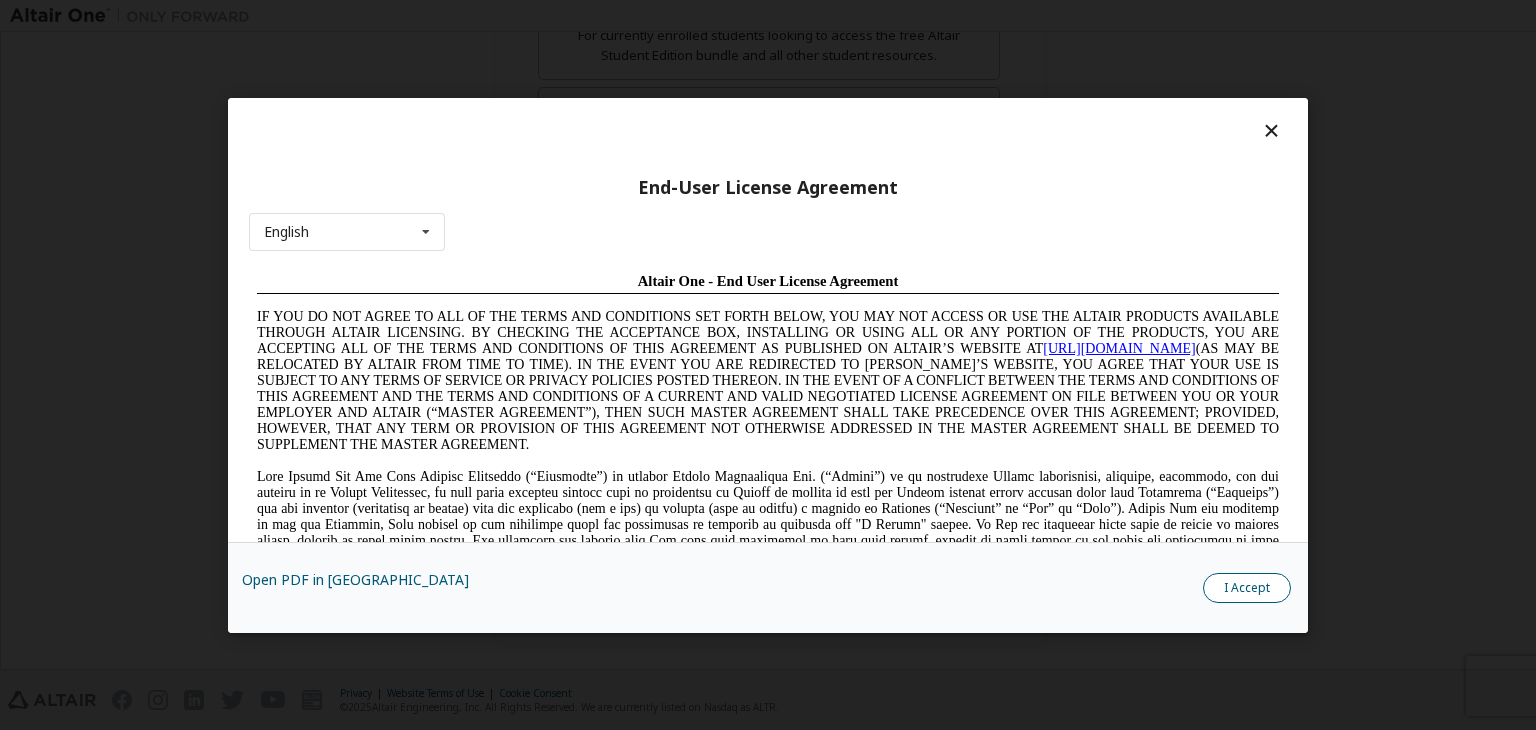 click on "I Accept" at bounding box center [1247, 588] 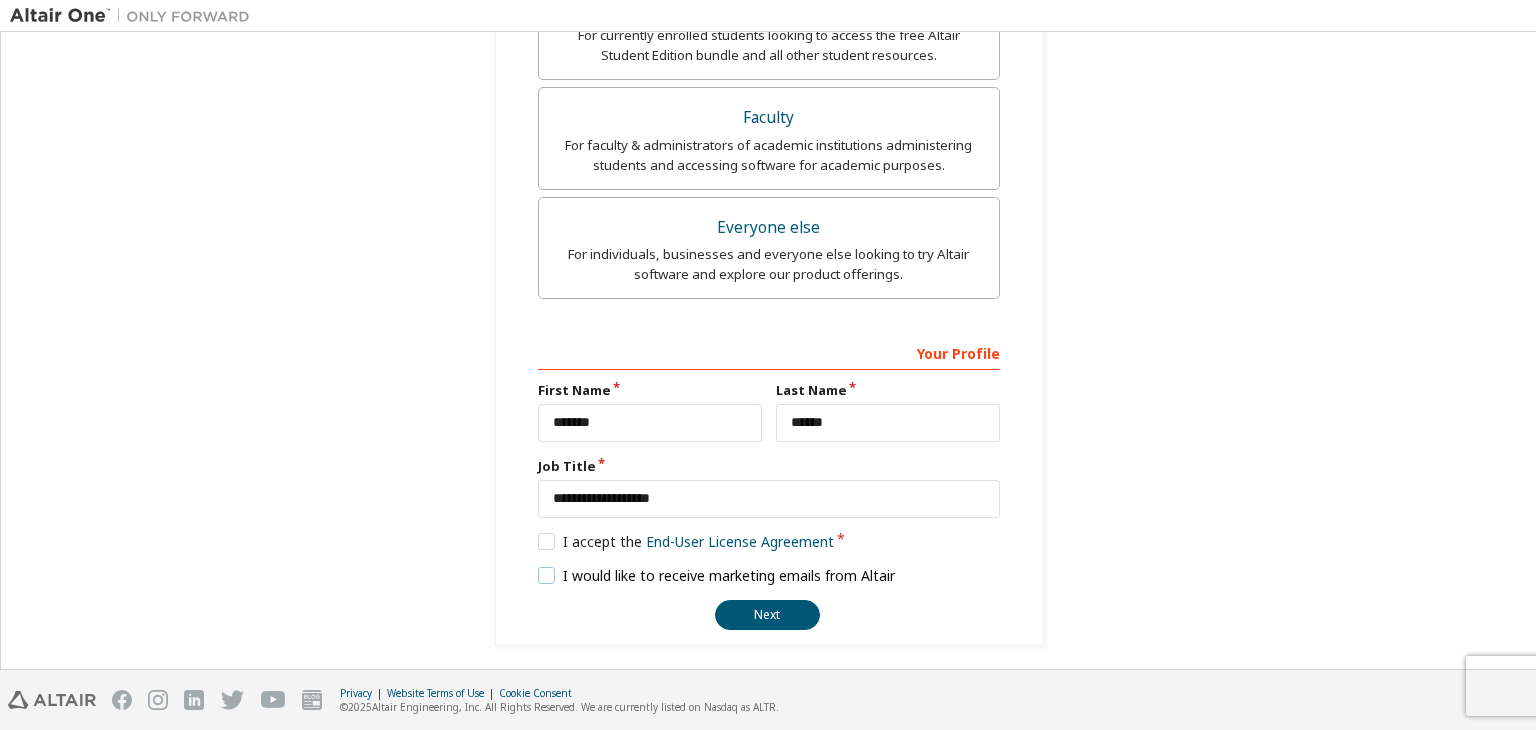 click on "I would like to receive marketing emails from Altair" at bounding box center [717, 575] 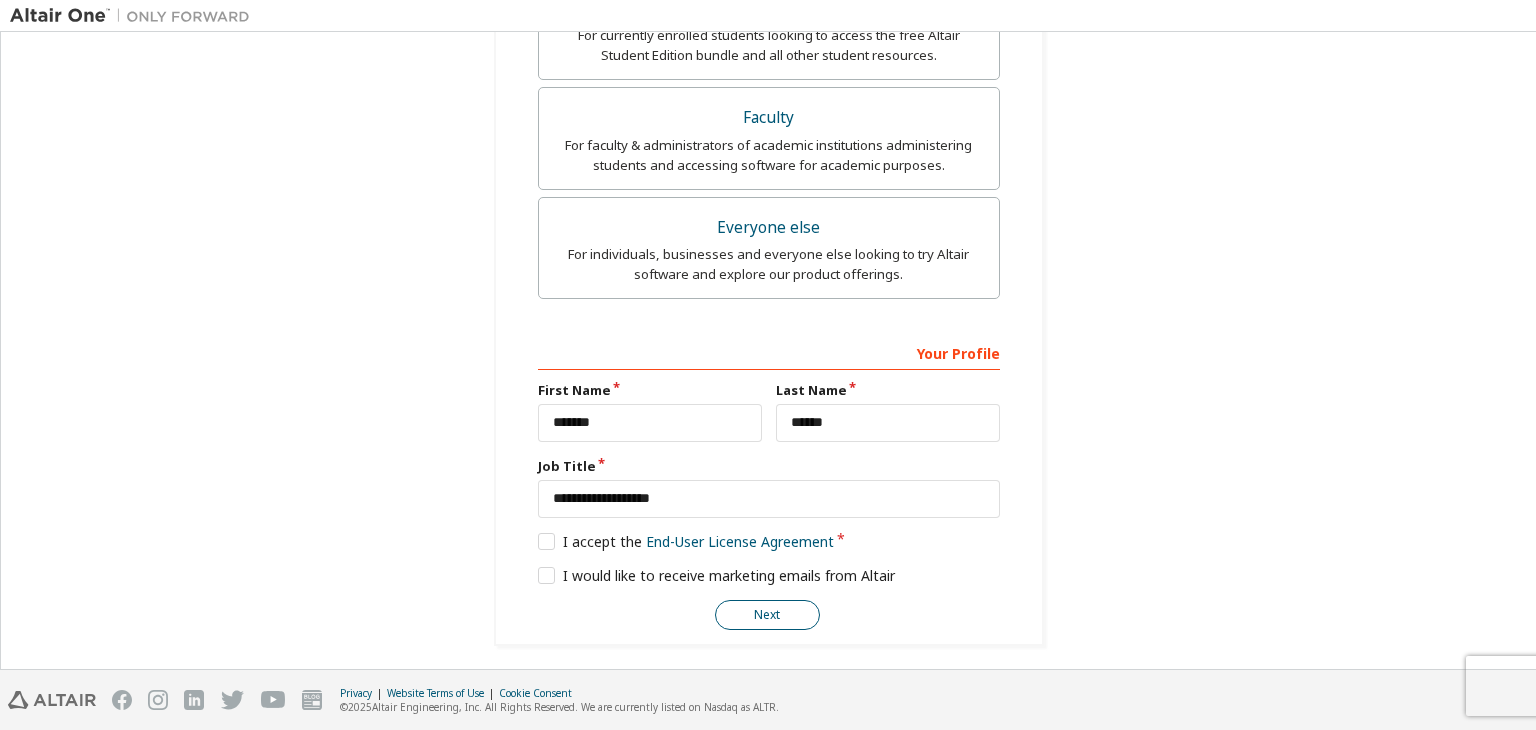 click on "Next" at bounding box center (767, 615) 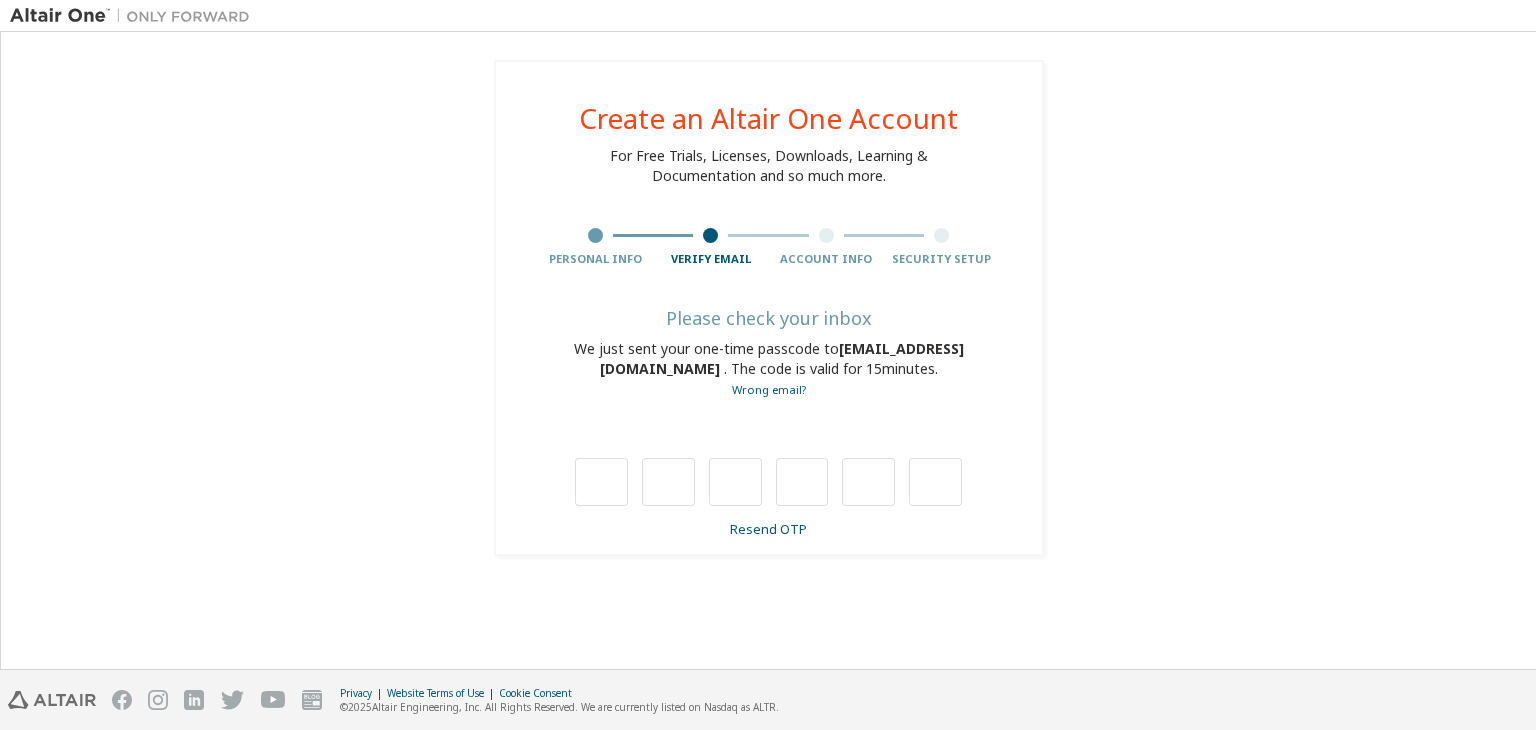 scroll, scrollTop: 0, scrollLeft: 0, axis: both 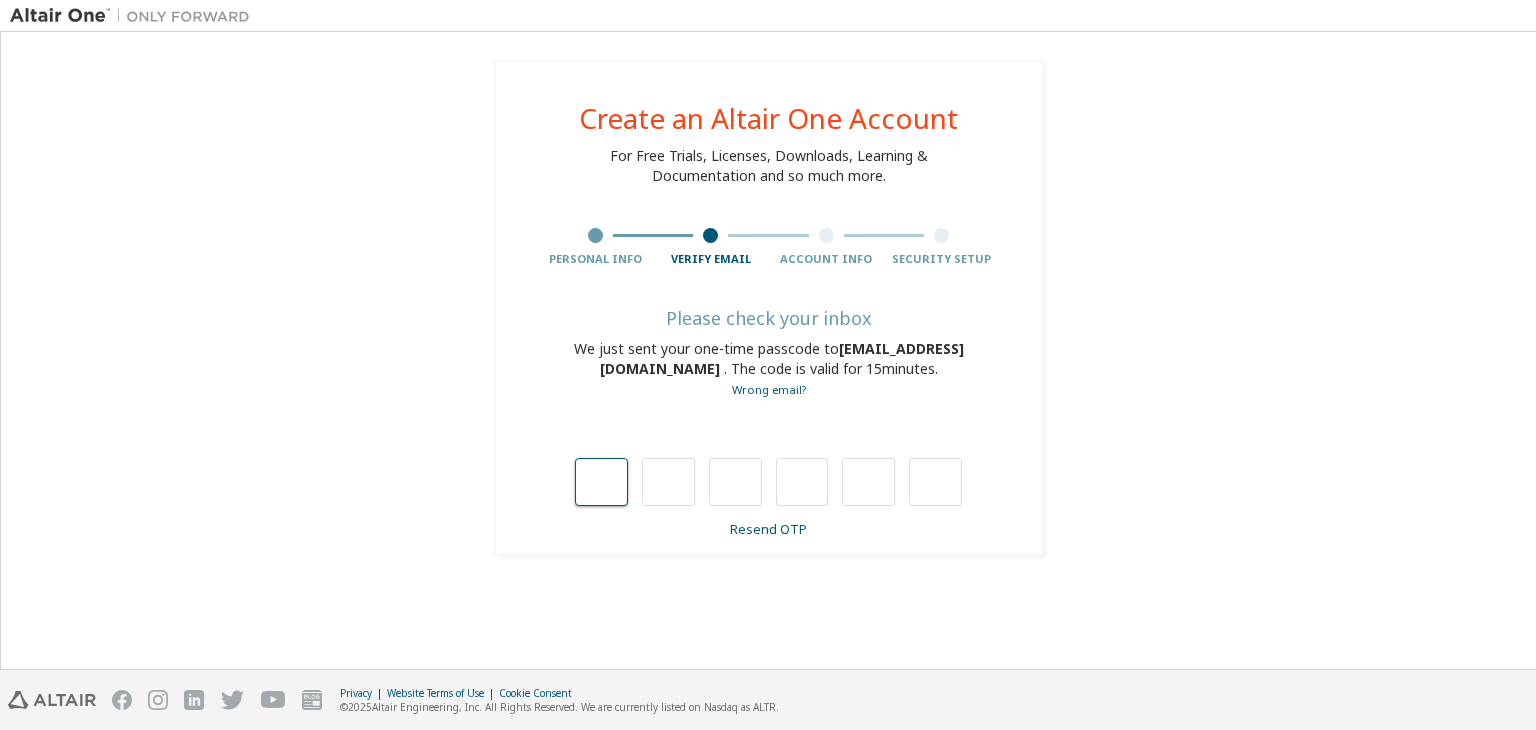 type on "*" 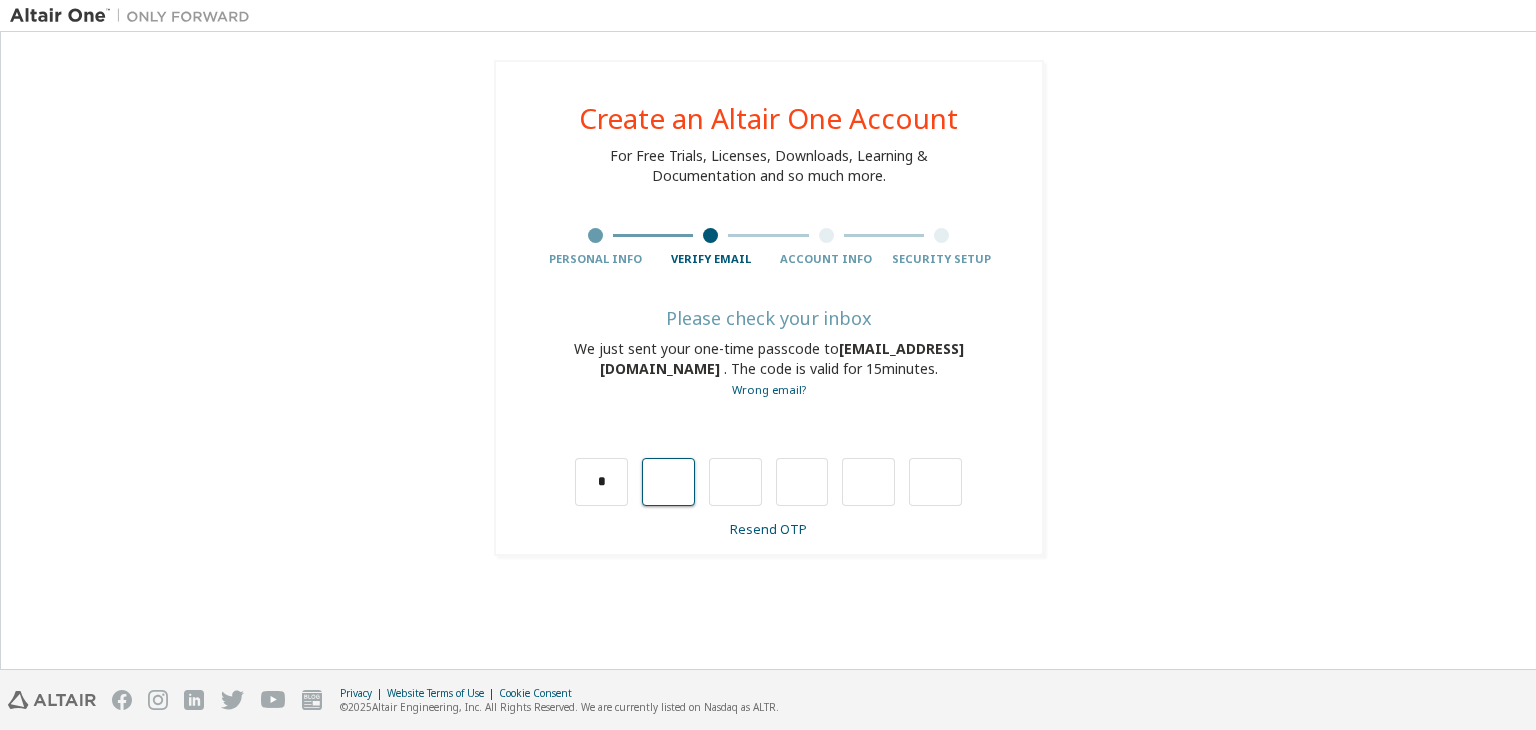 type on "*" 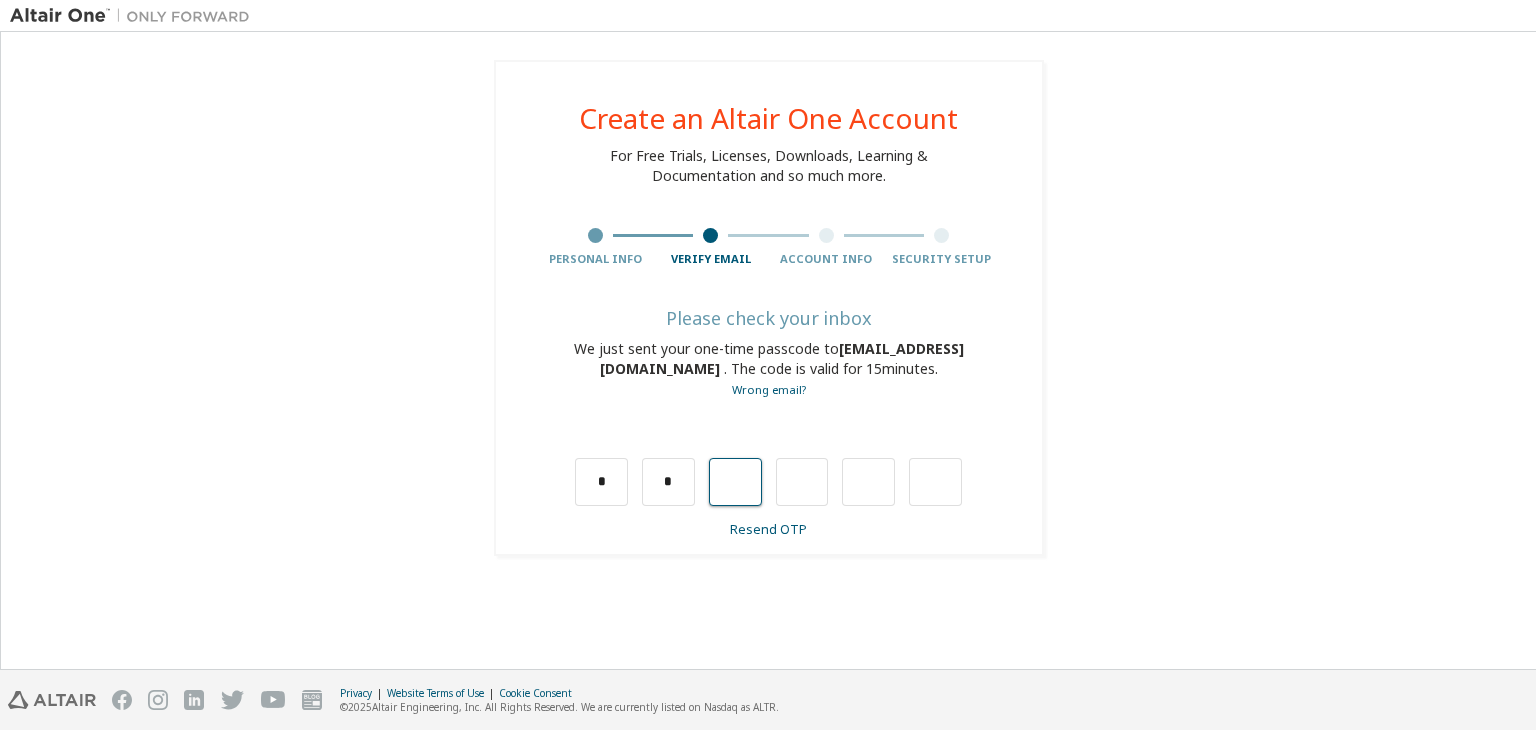 type on "*" 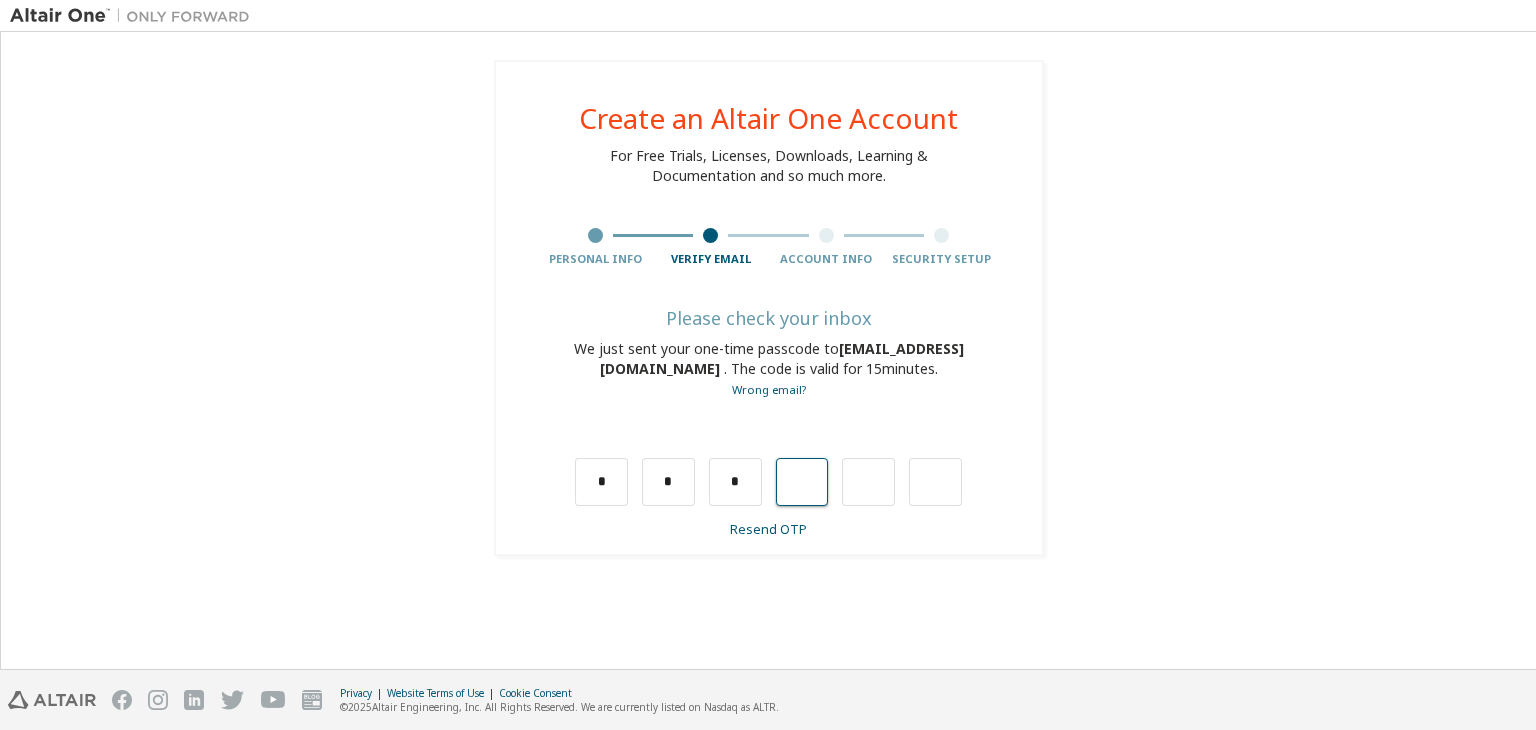 type on "*" 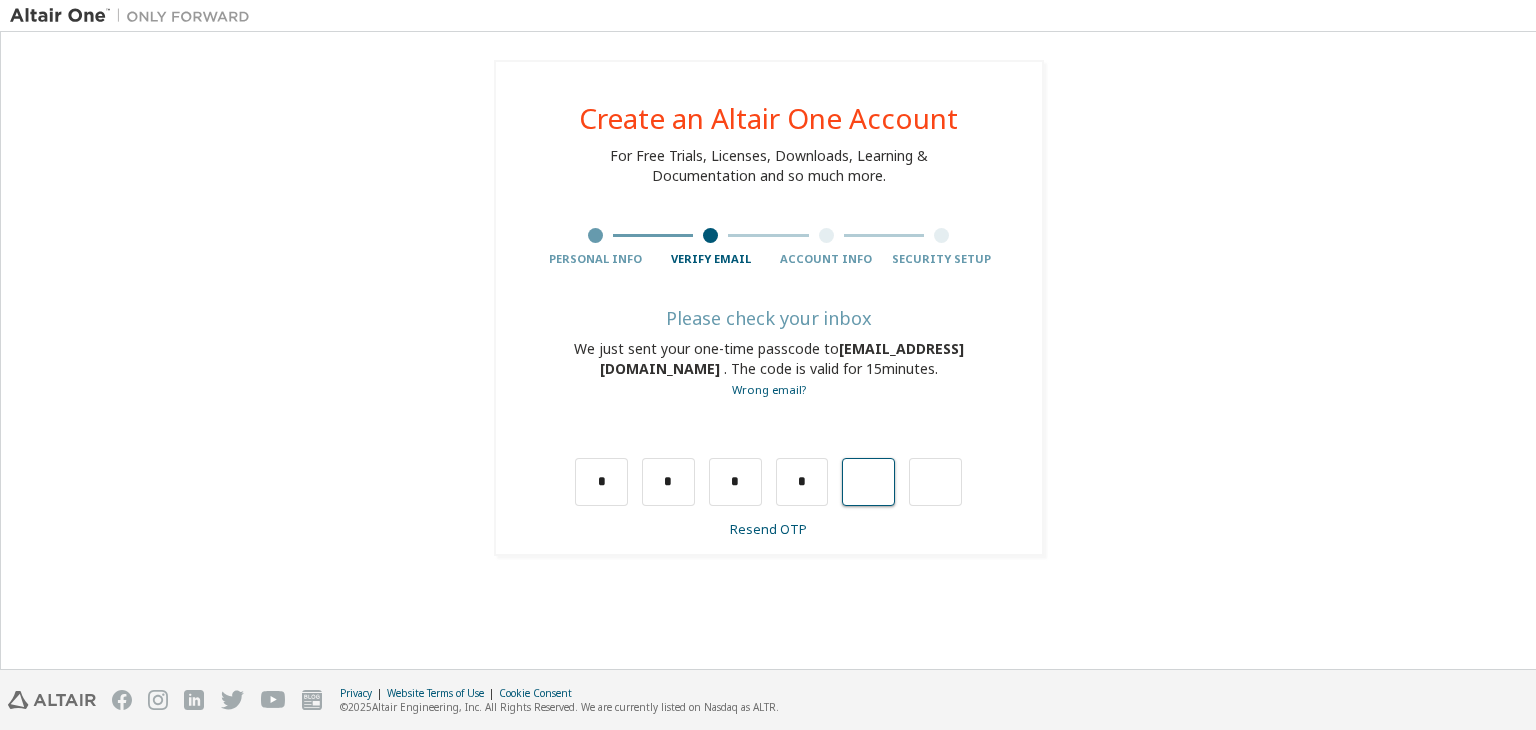type on "*" 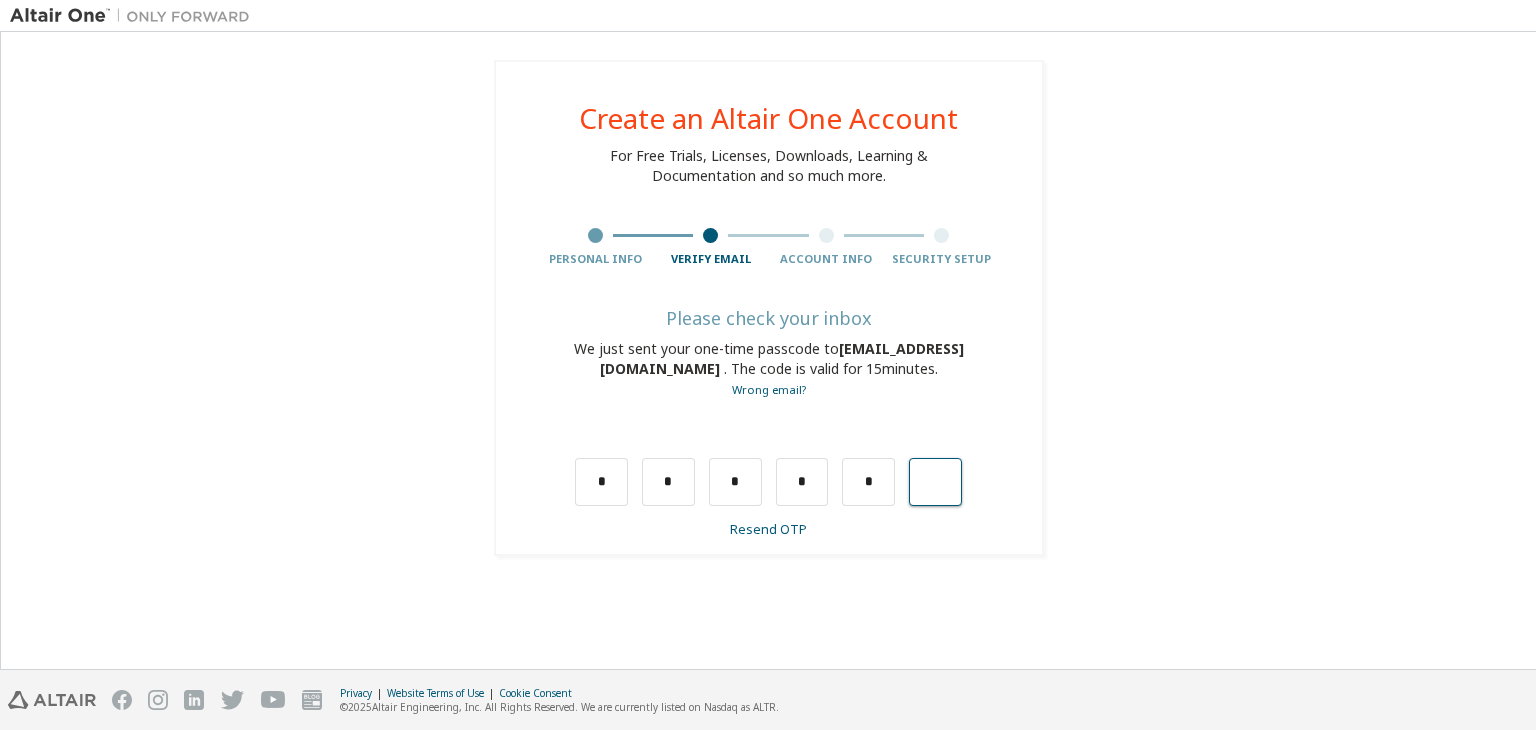 type on "*" 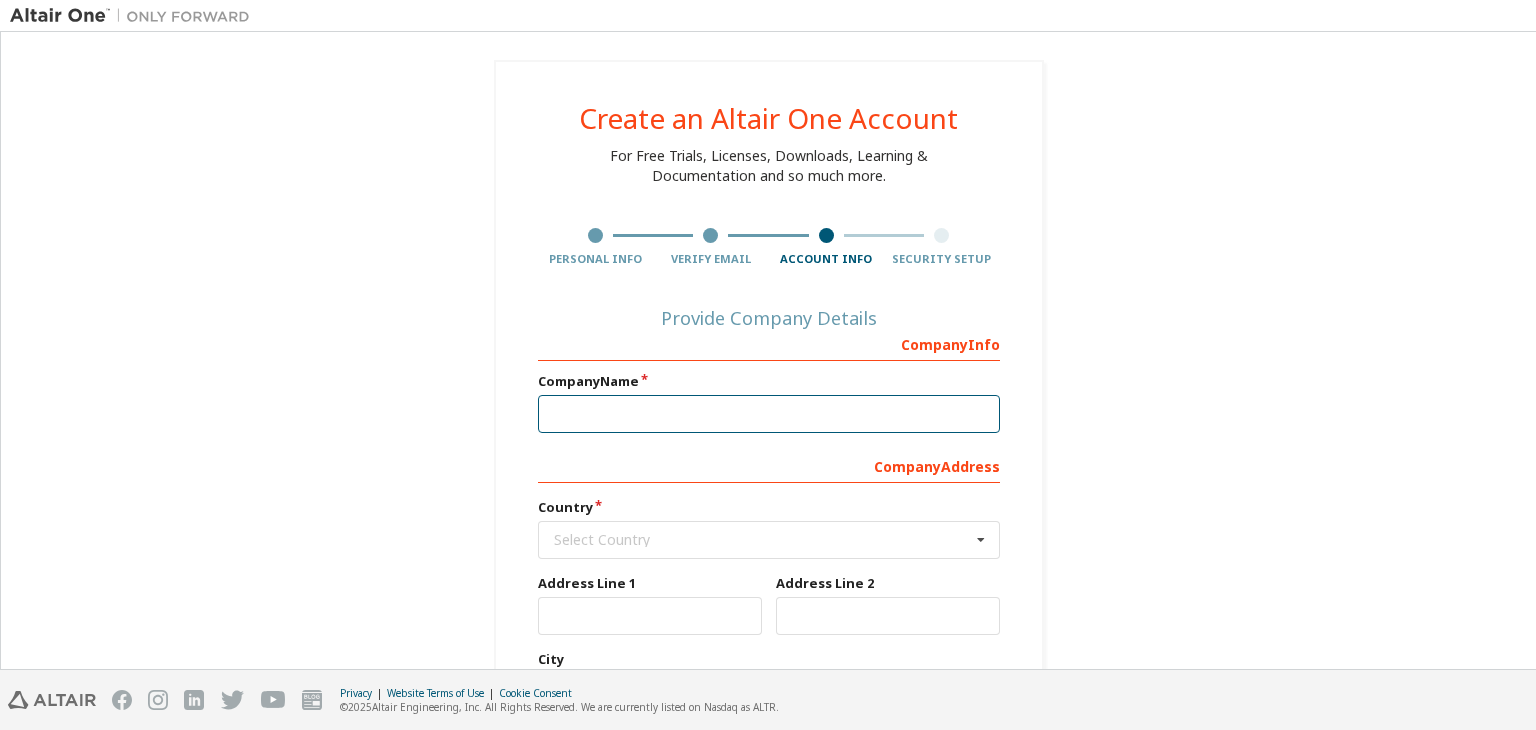 click at bounding box center [769, 414] 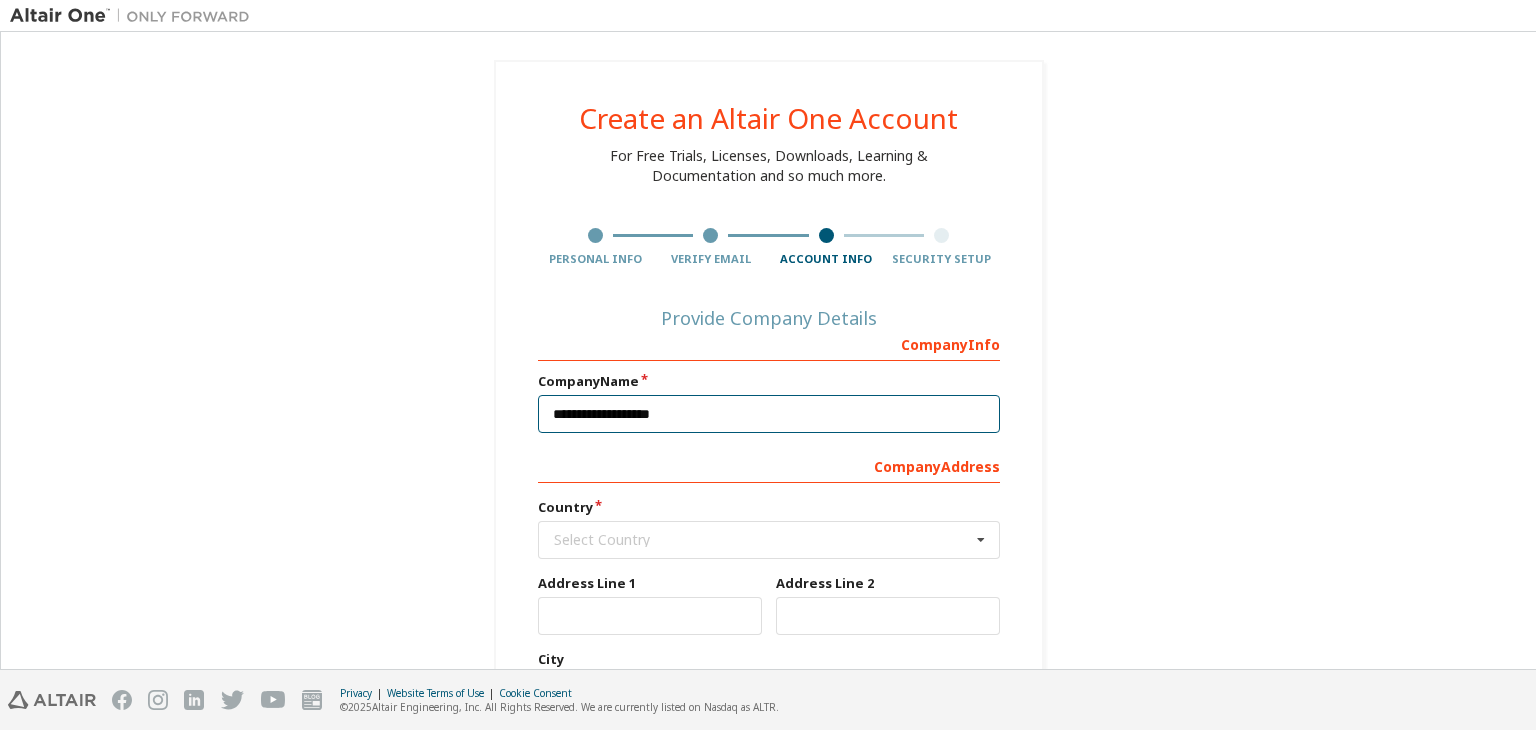 type on "**********" 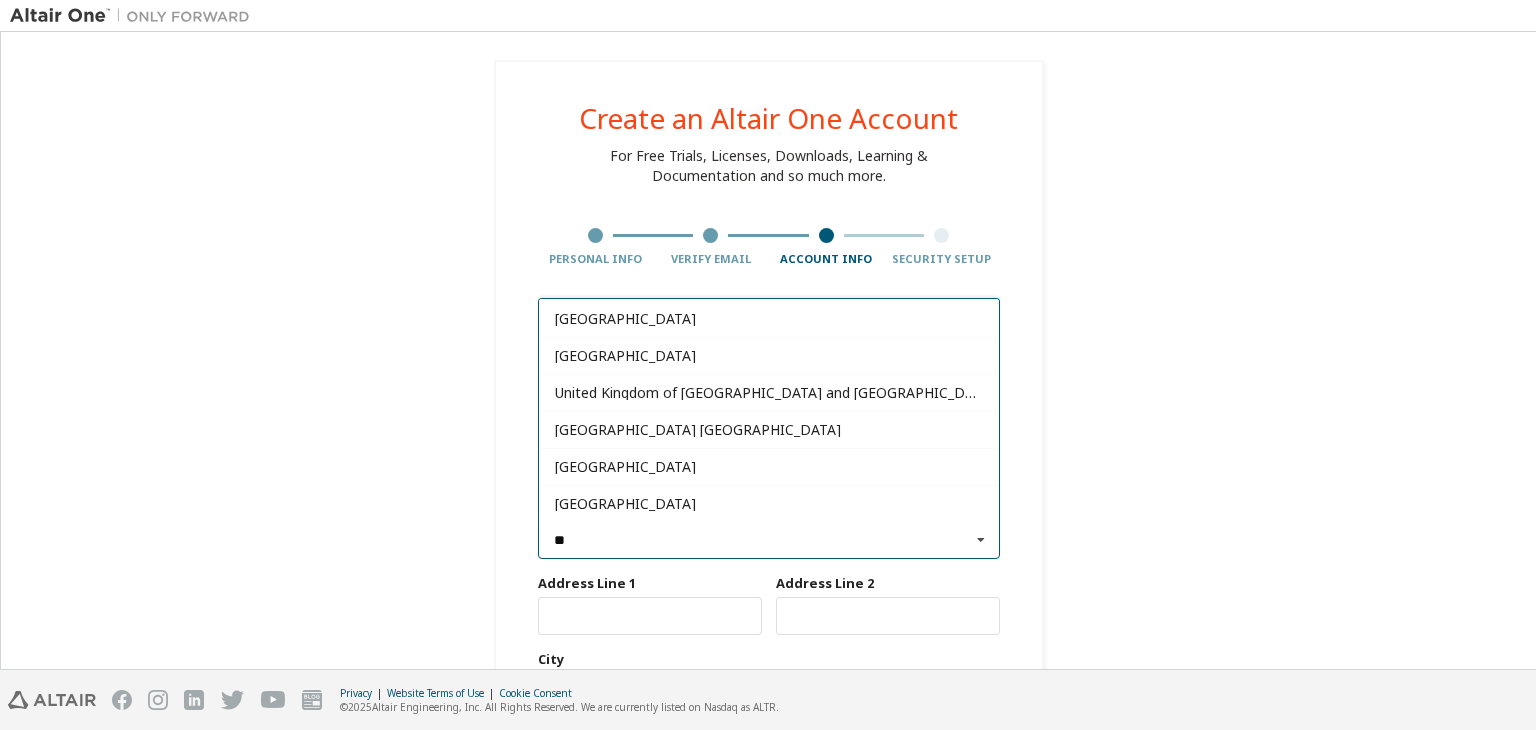 scroll, scrollTop: 217, scrollLeft: 0, axis: vertical 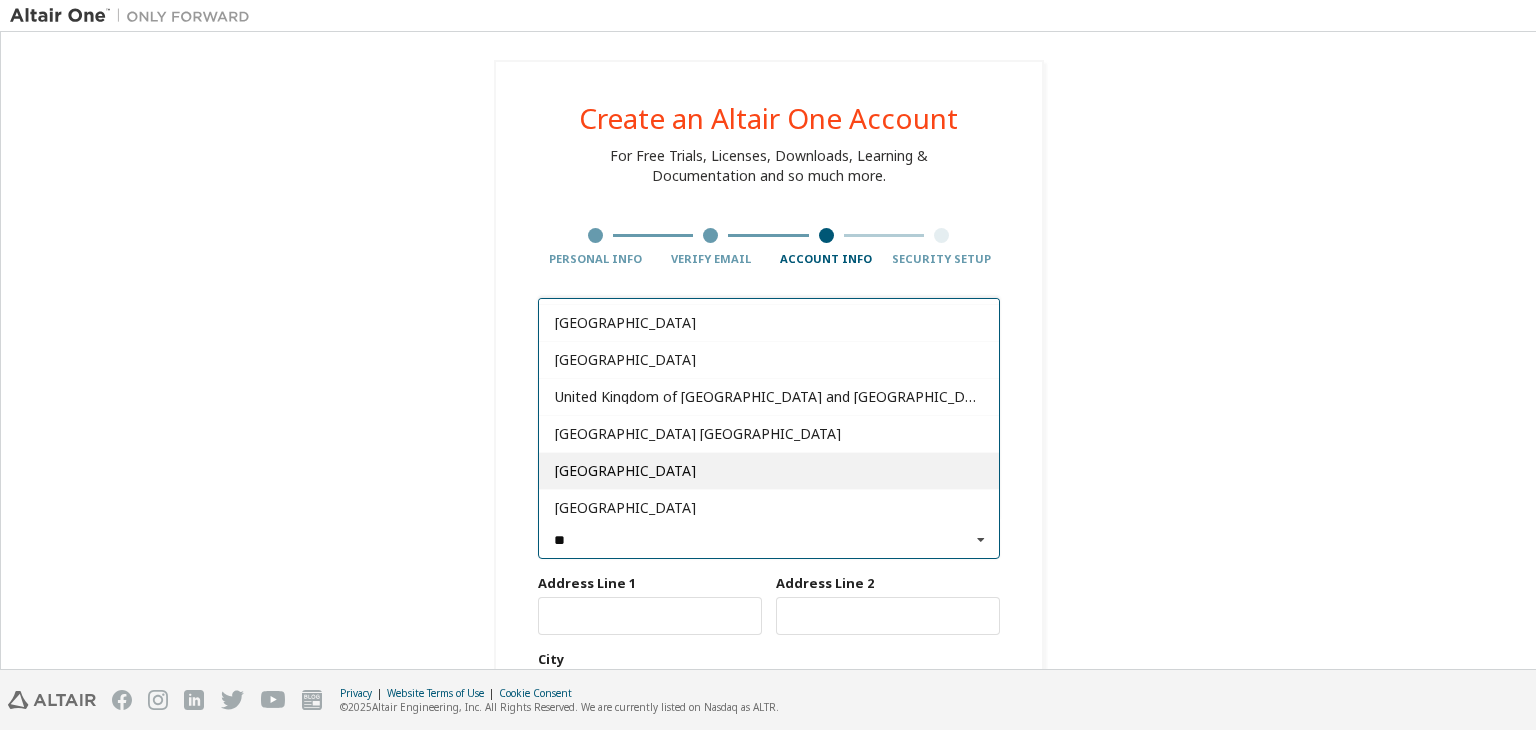 type on "**" 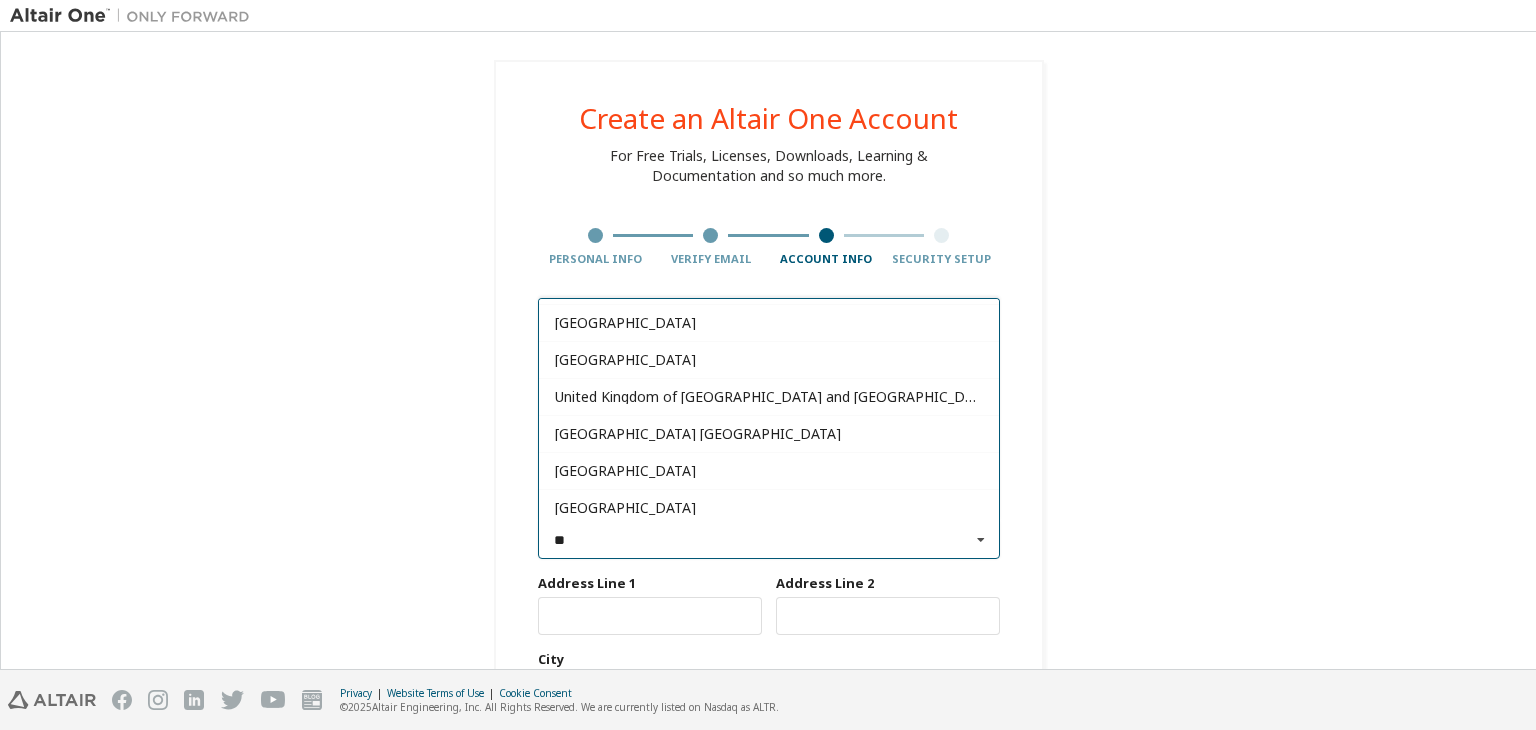 click on "[GEOGRAPHIC_DATA]" at bounding box center (769, 470) 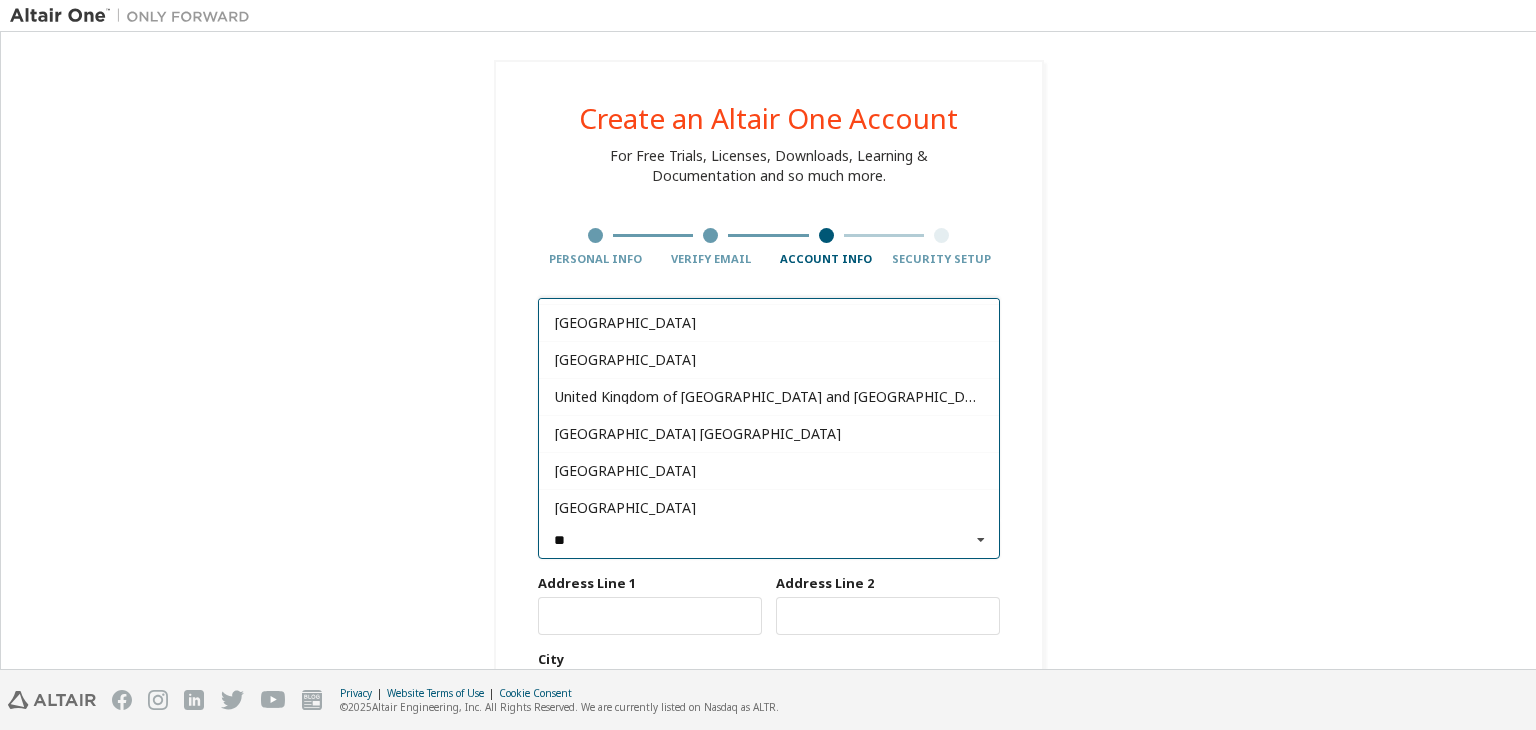 type on "***" 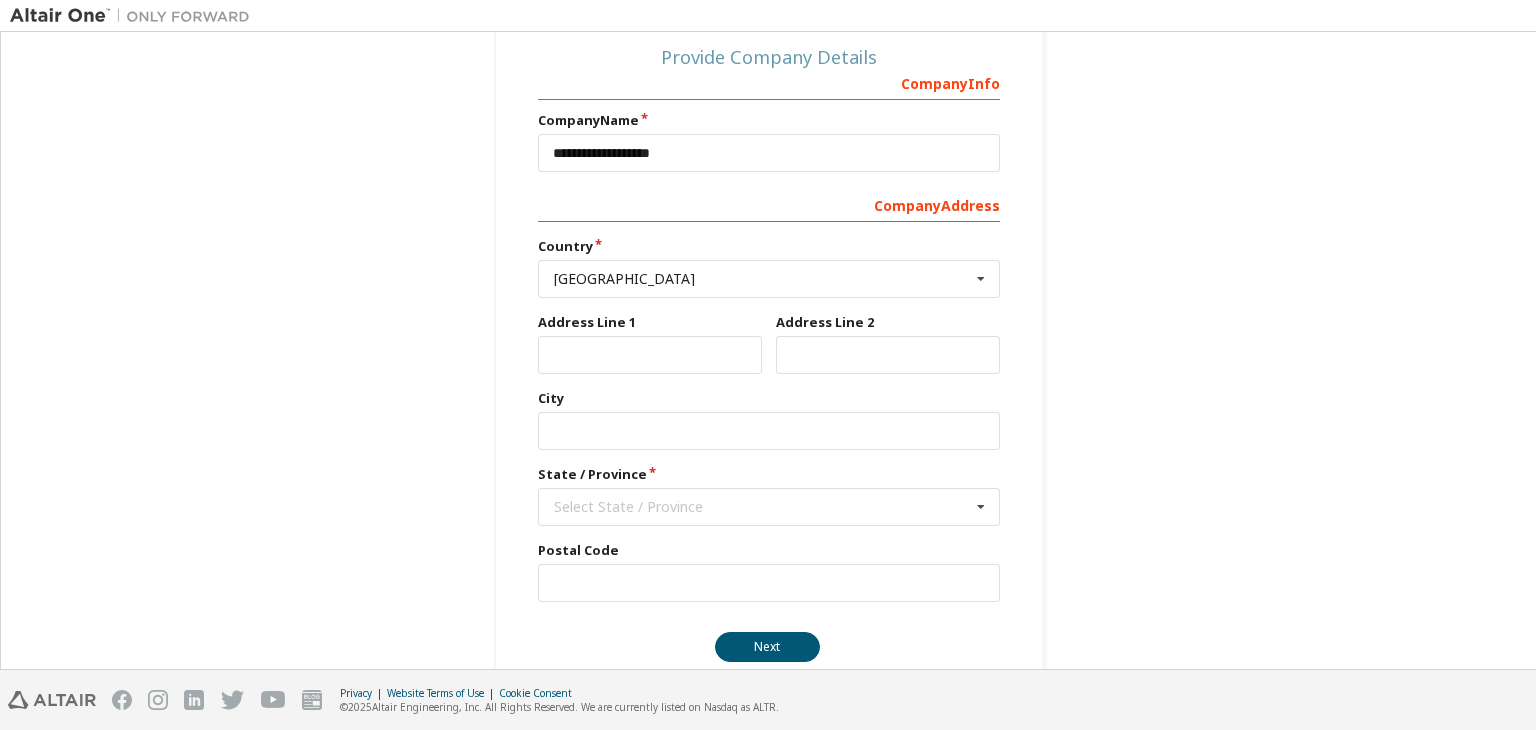 scroll, scrollTop: 295, scrollLeft: 0, axis: vertical 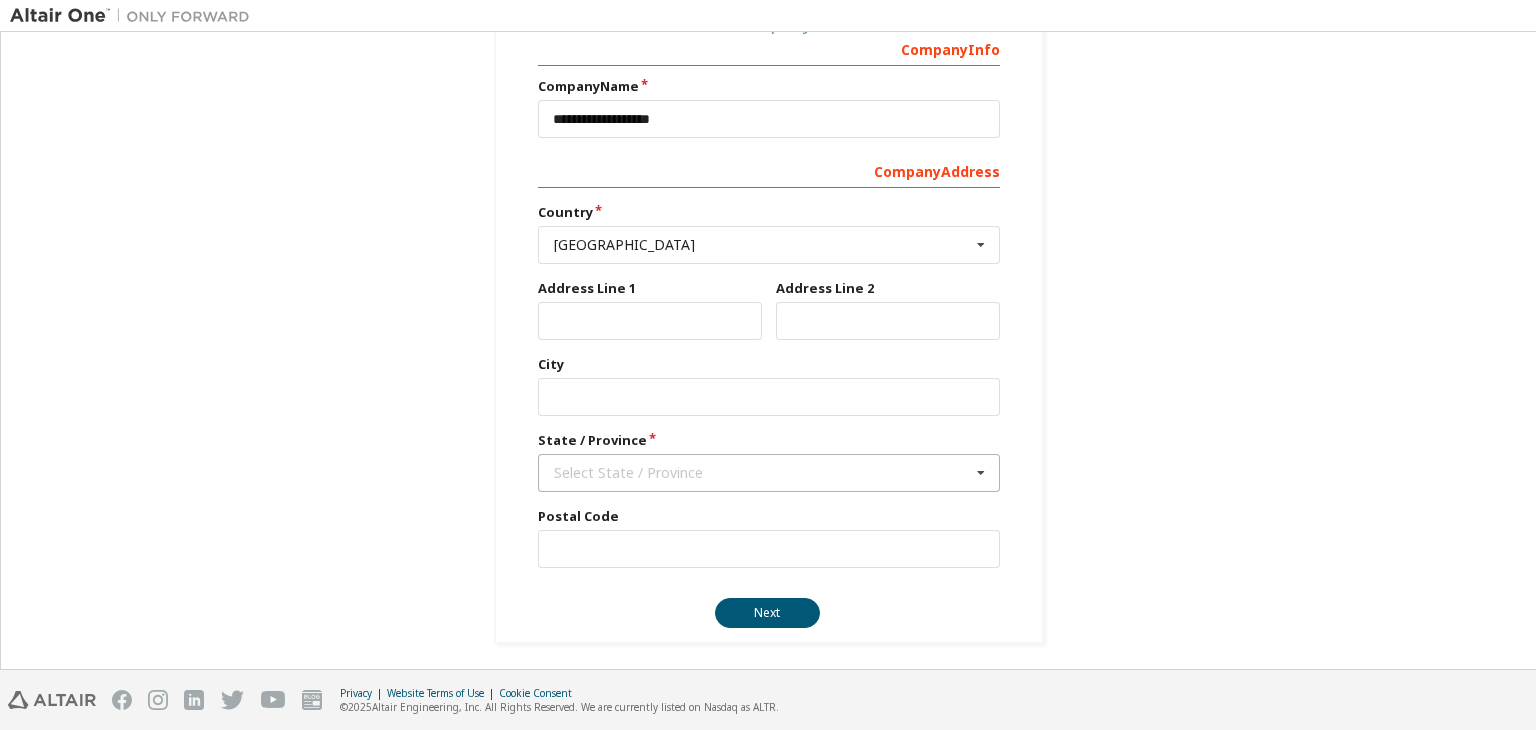click on "Select State / Province" at bounding box center (762, 473) 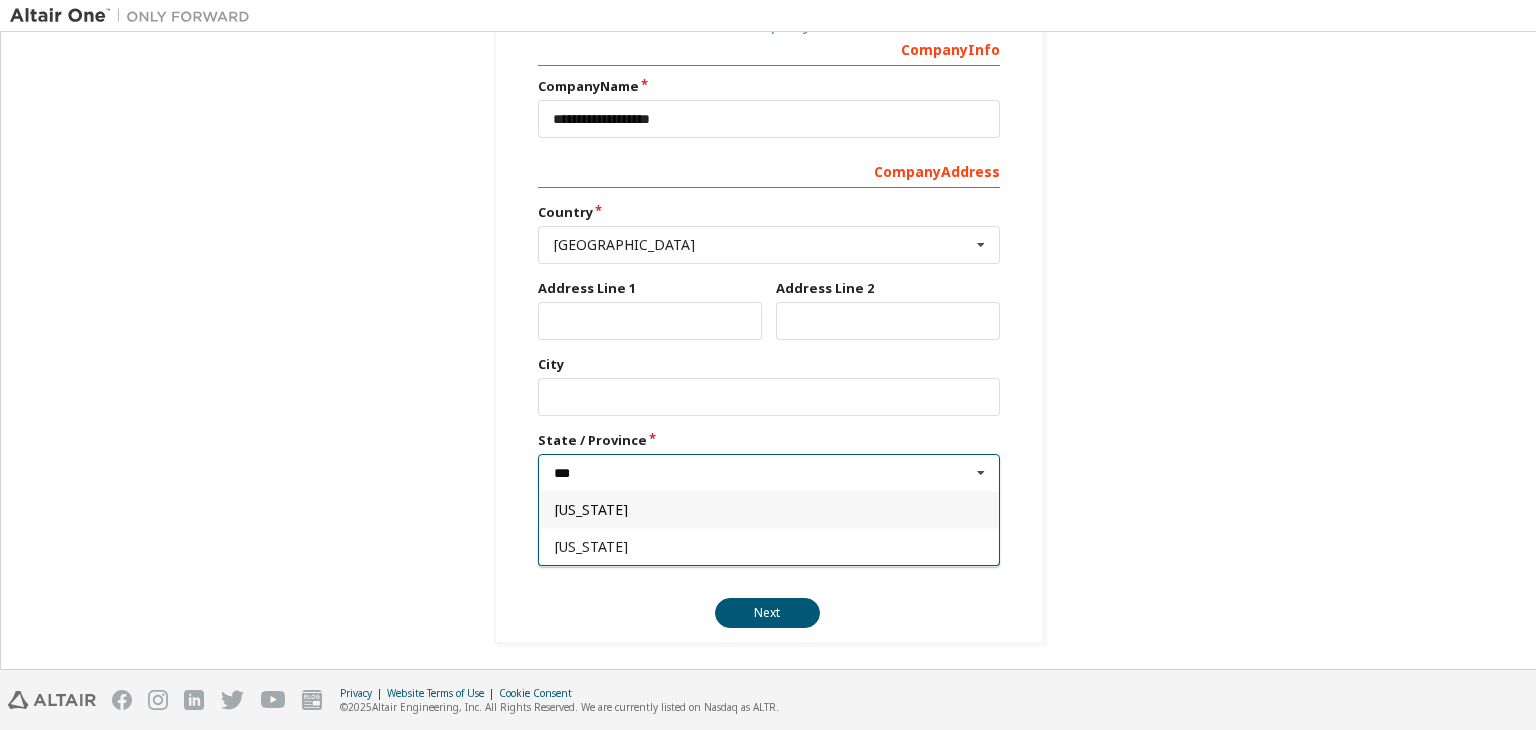 type on "***" 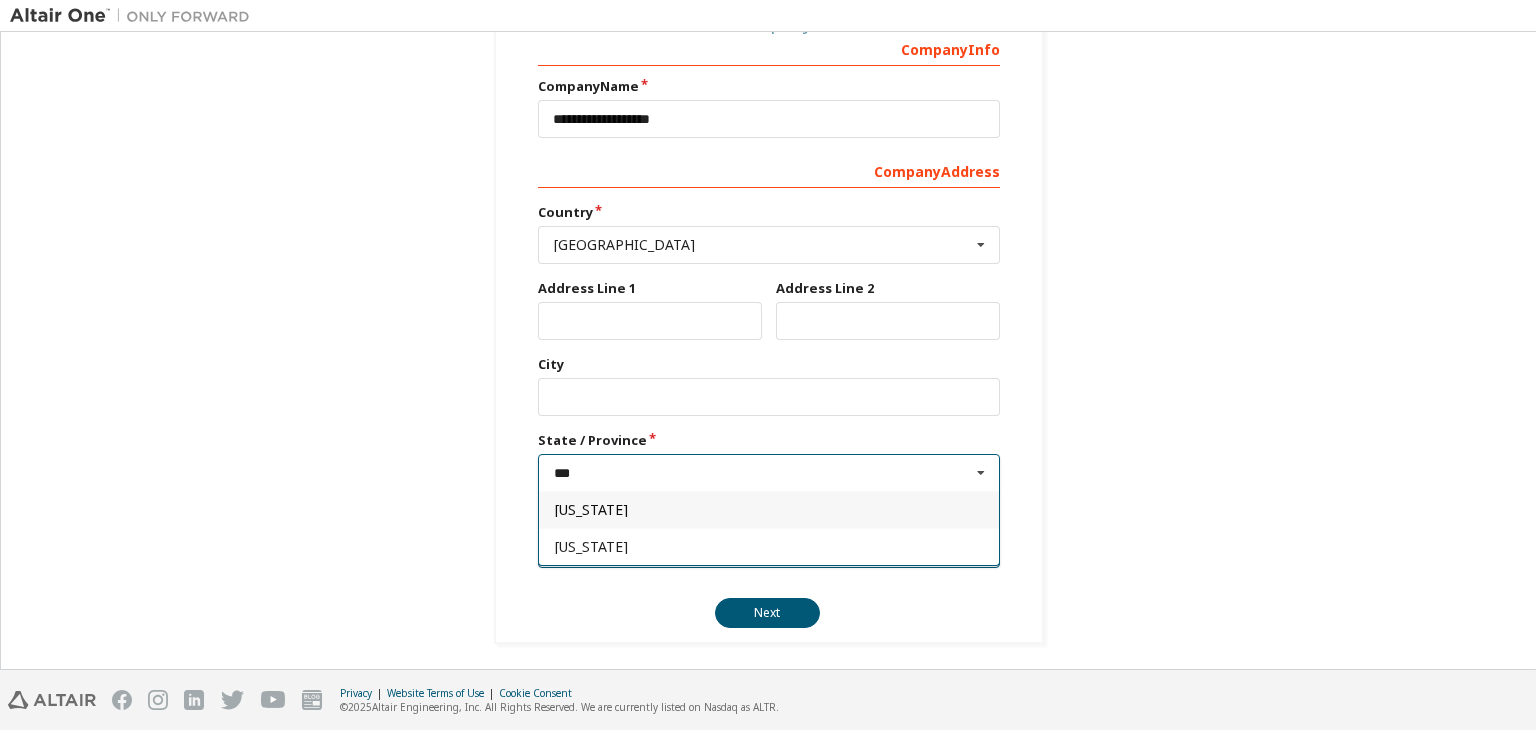 type 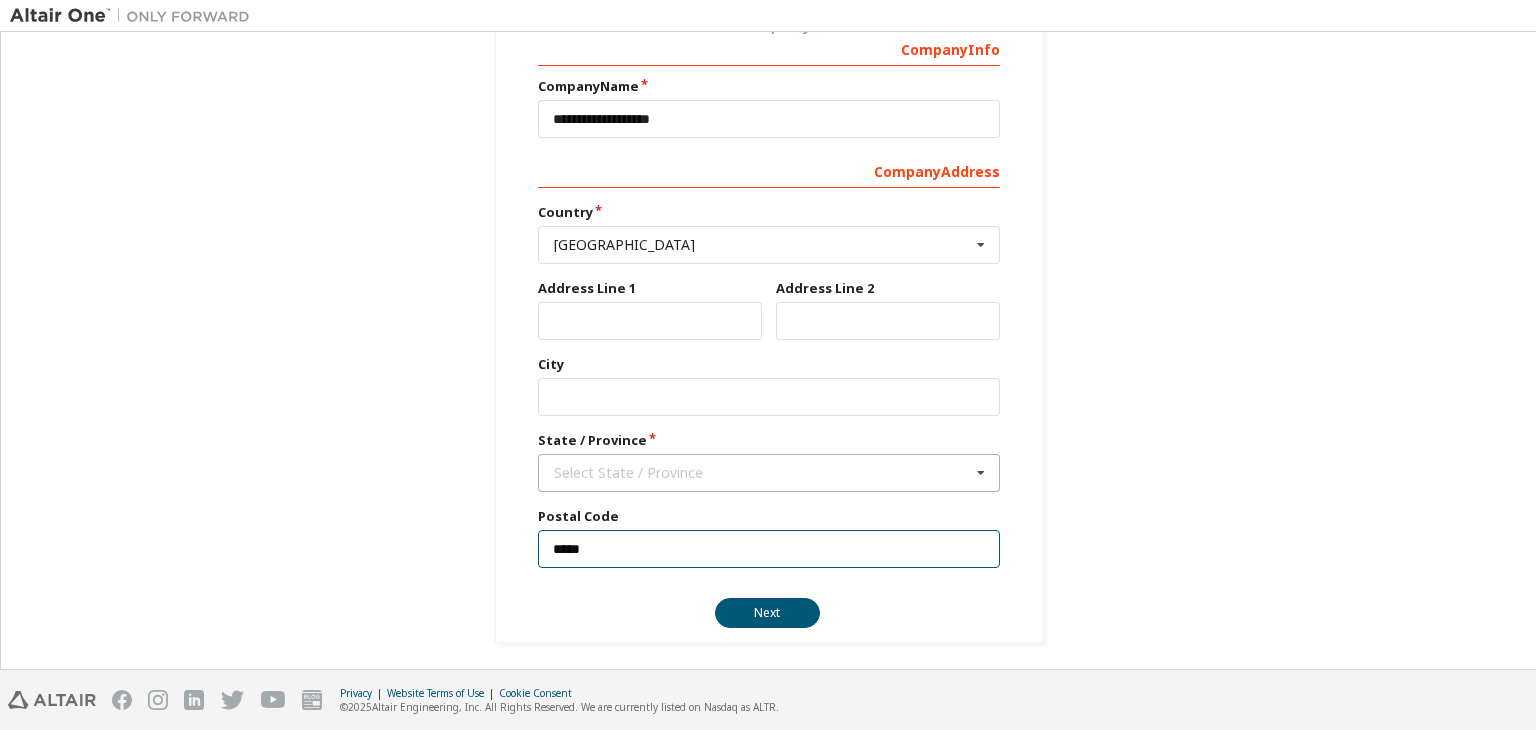 type on "*****" 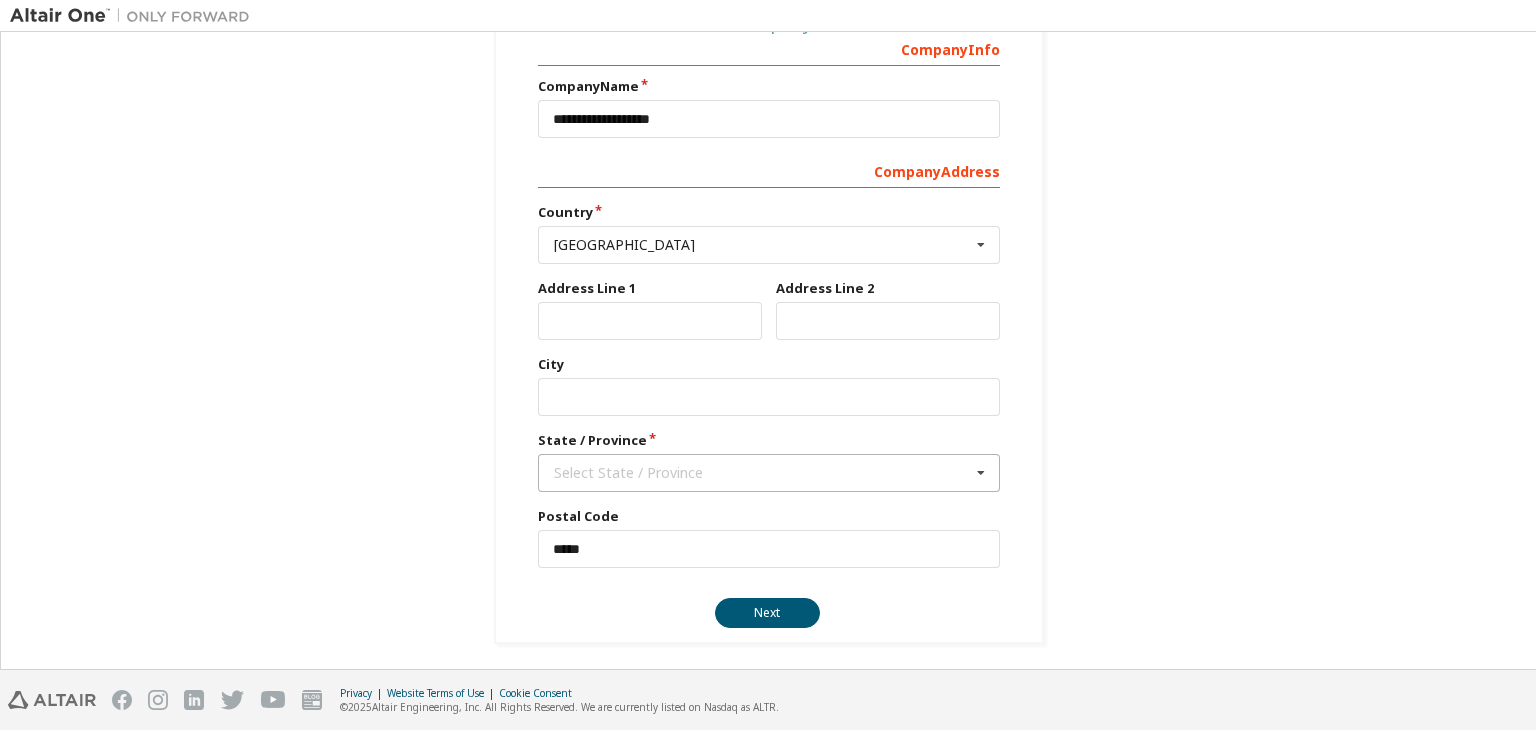 click on "Select State / Province" at bounding box center [762, 473] 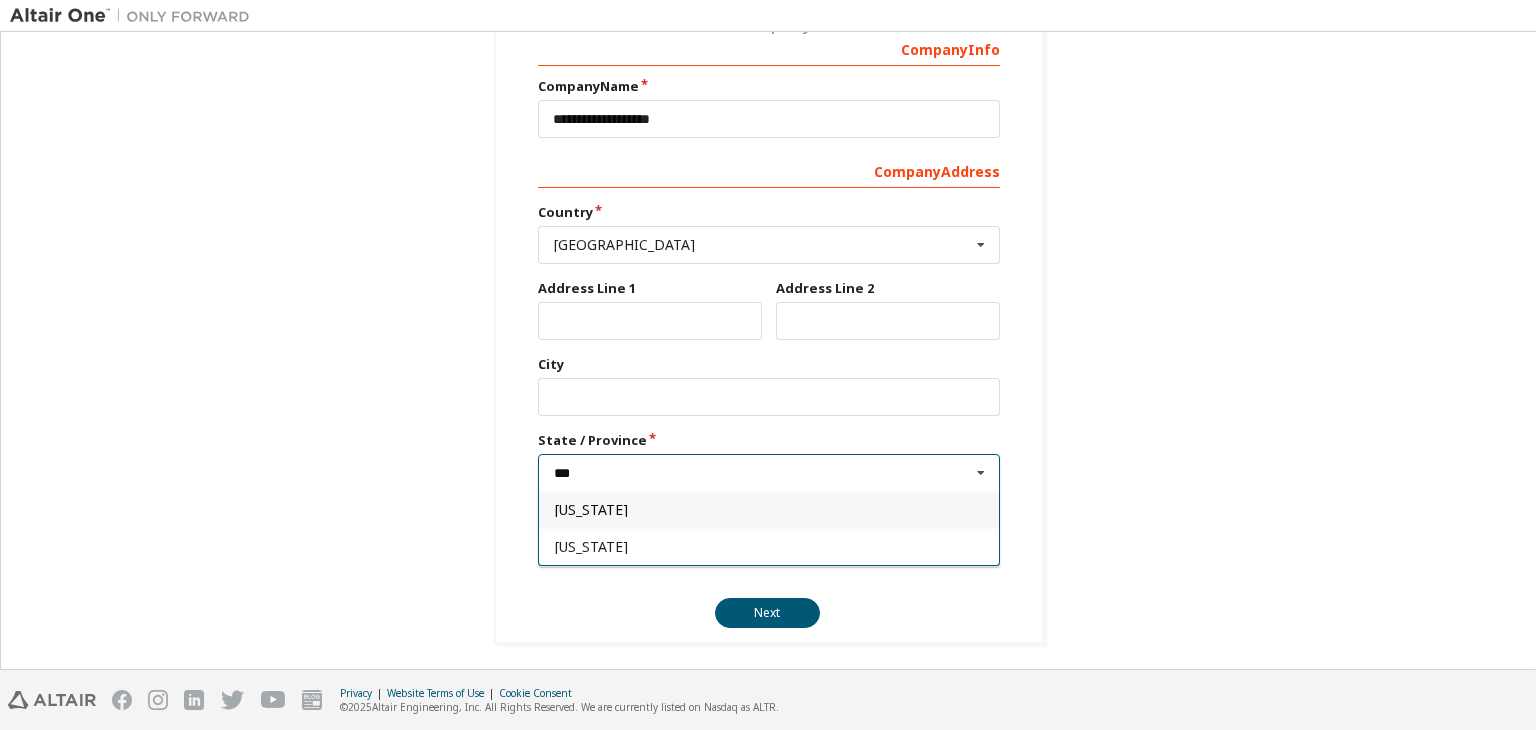 type on "***" 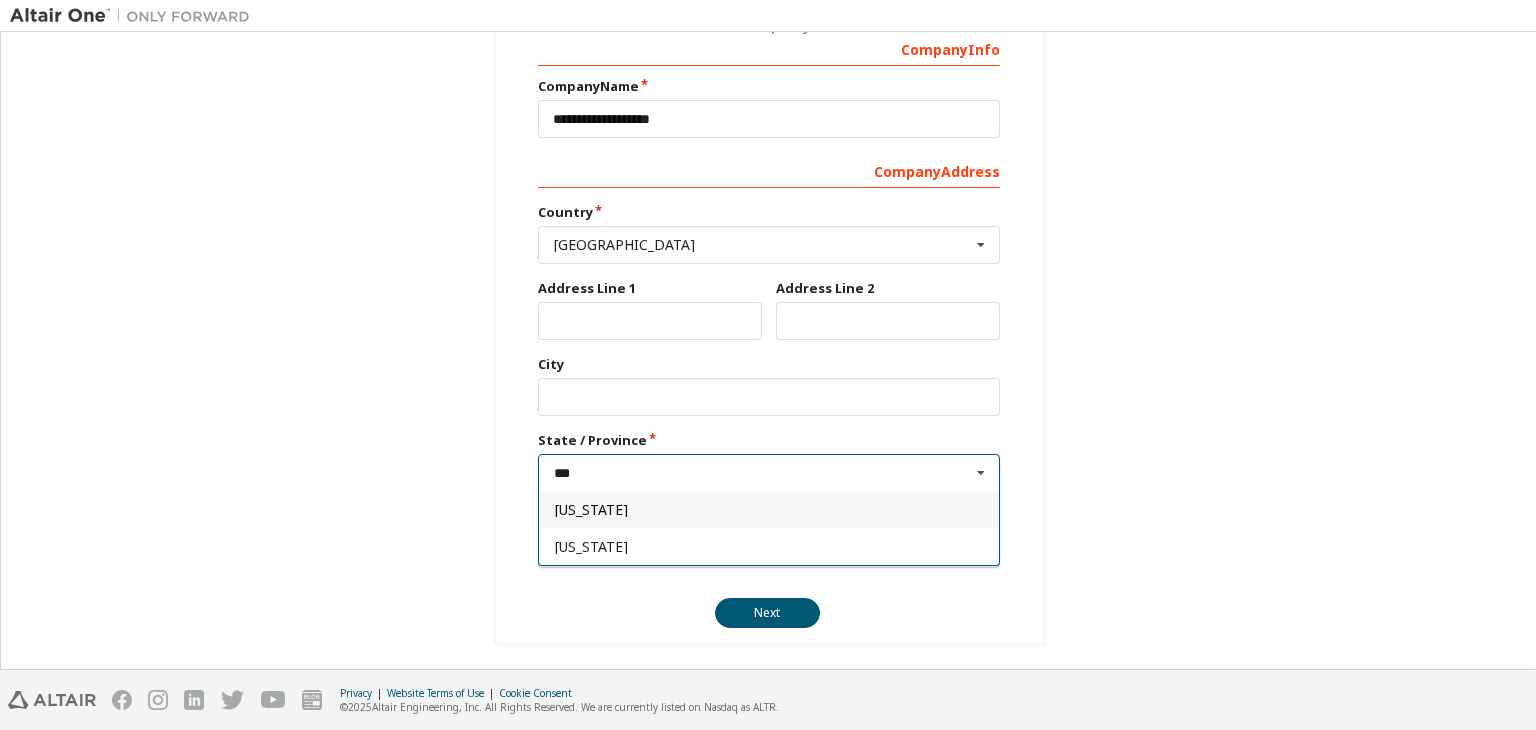 click on "[US_STATE]" at bounding box center [769, 510] 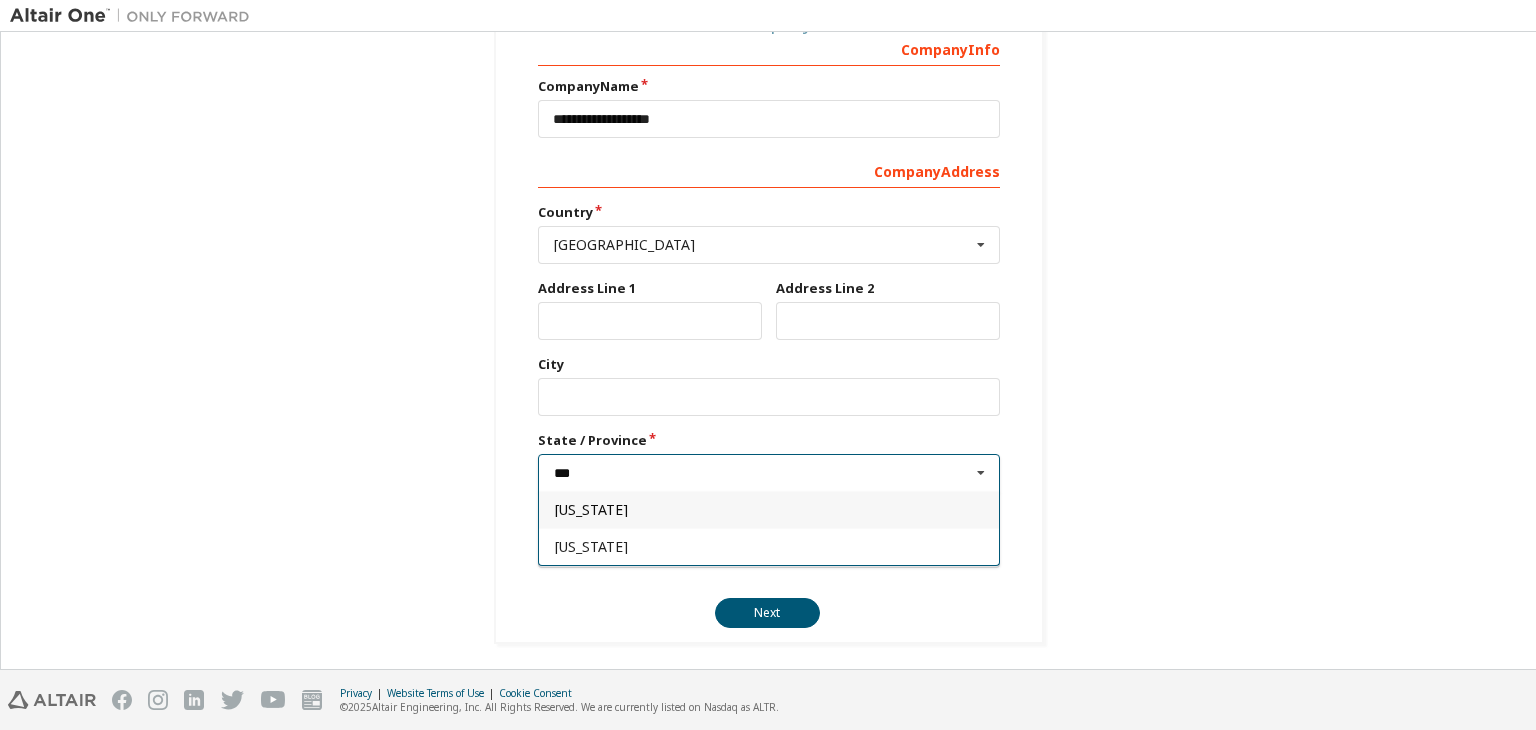 type on "**" 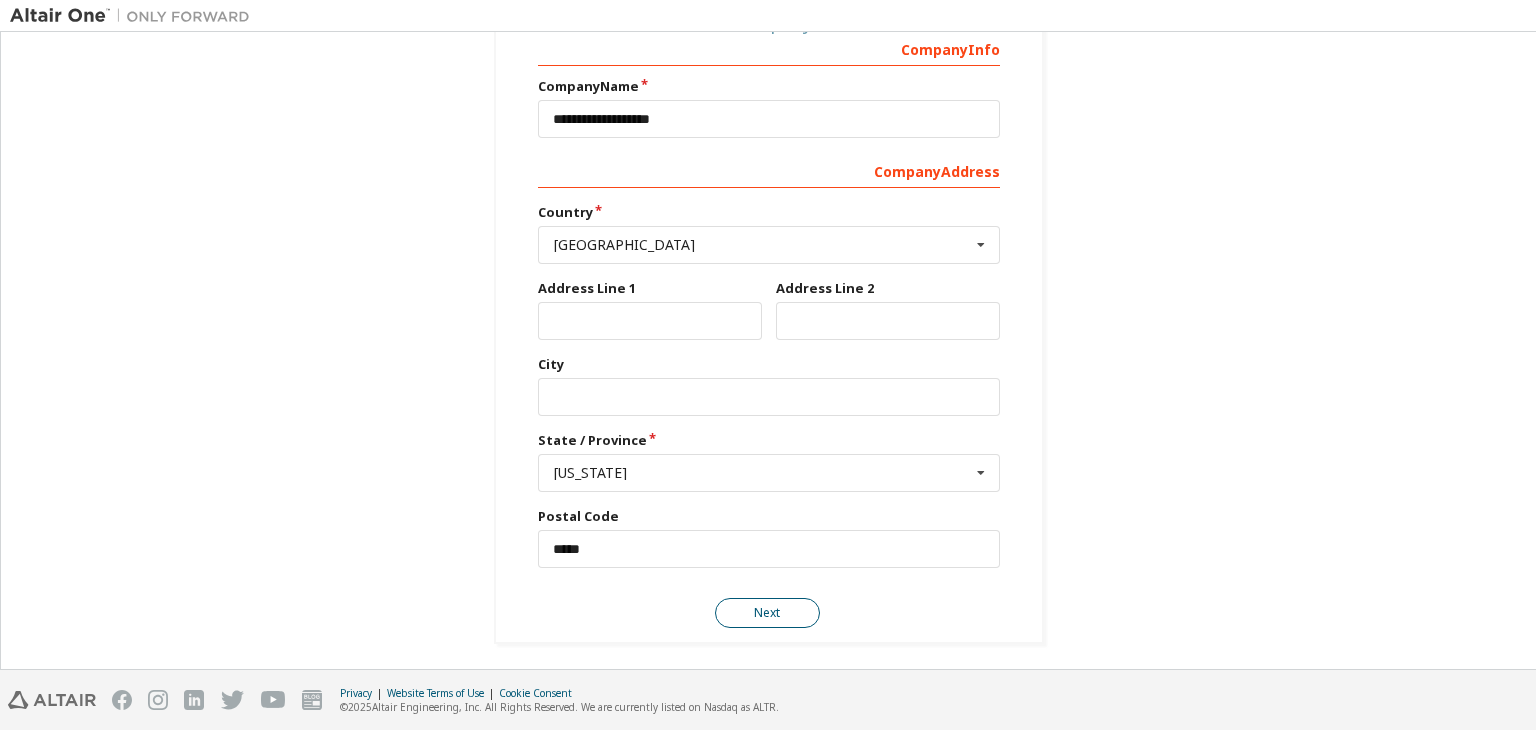 click on "Next" at bounding box center [767, 613] 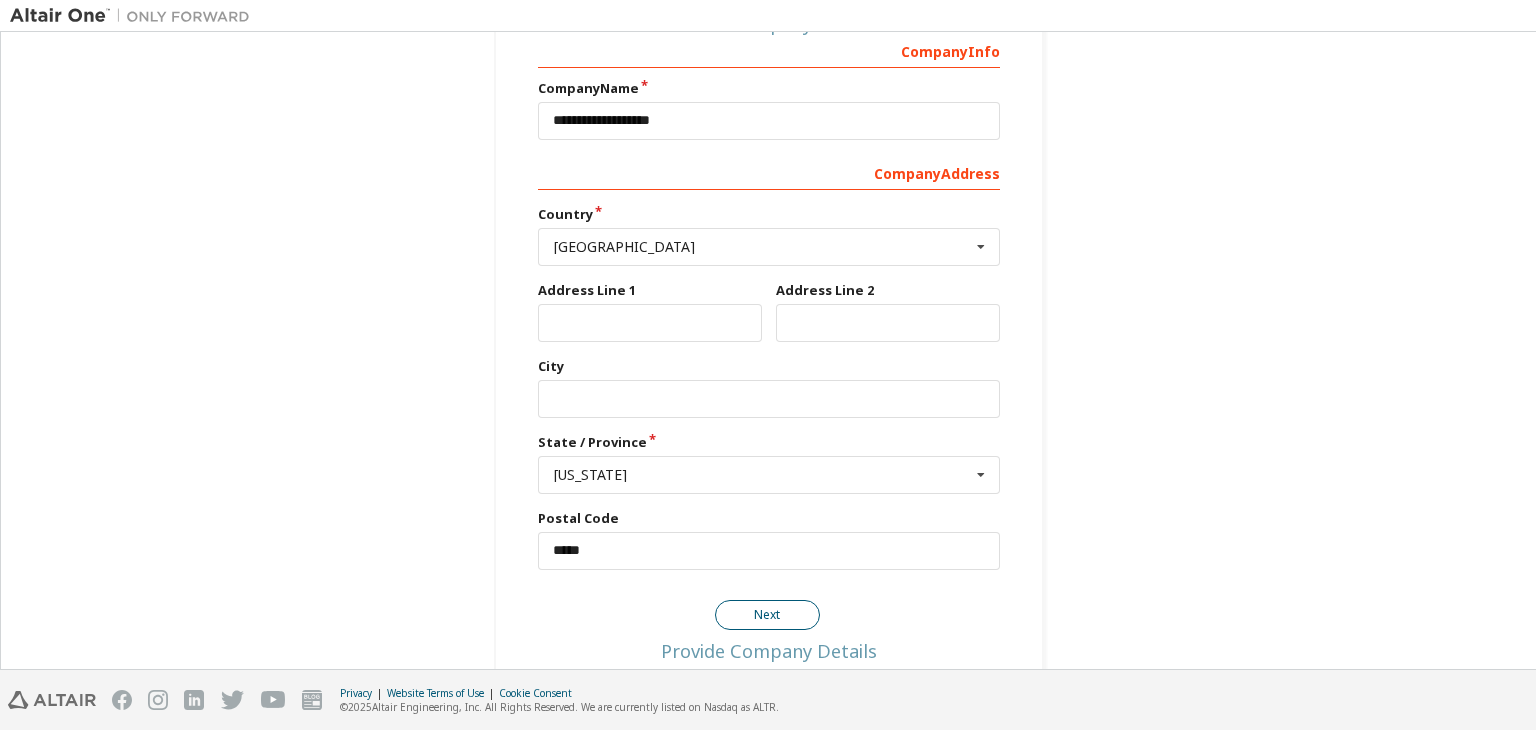 scroll, scrollTop: 0, scrollLeft: 0, axis: both 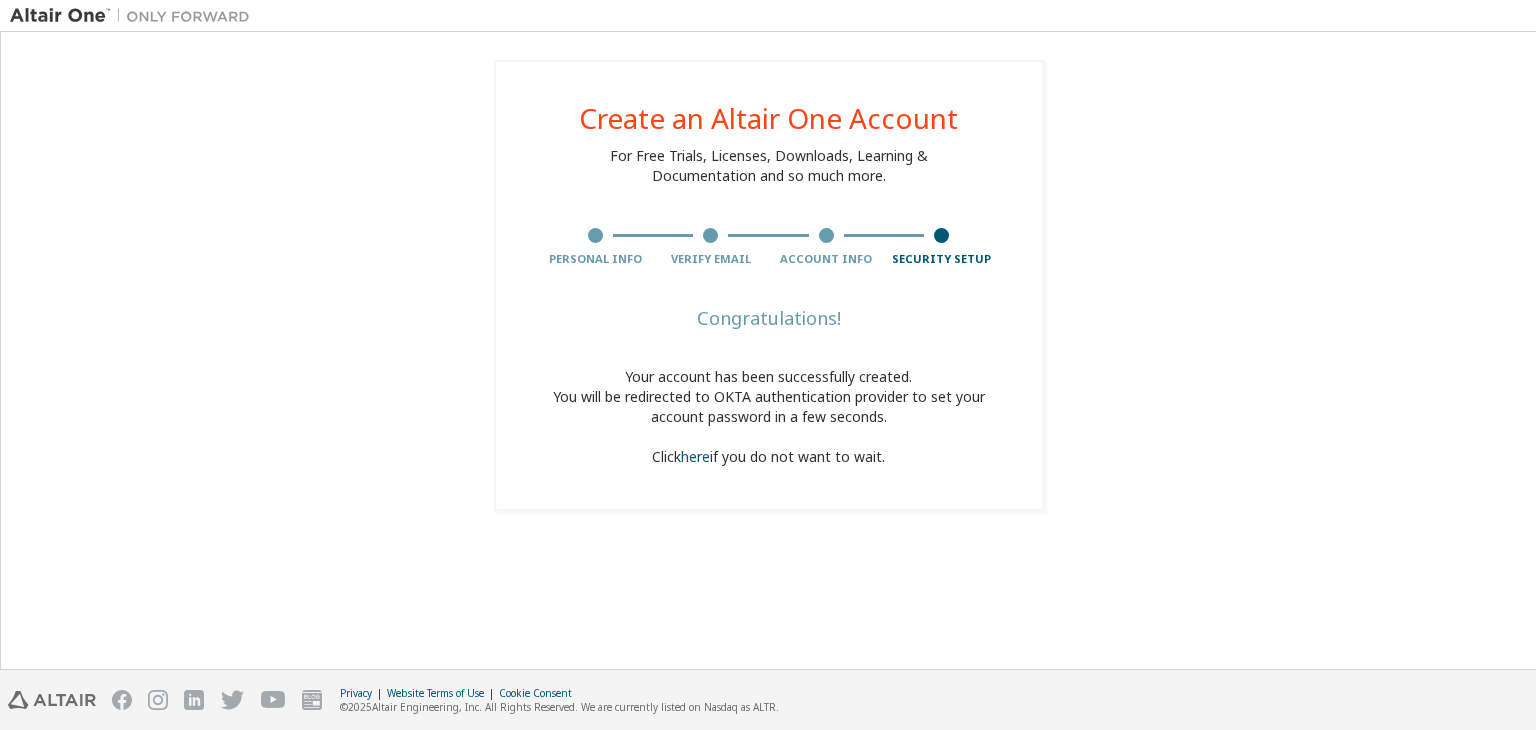 click on "Create an Altair One Account For Free Trials, Licenses, Downloads, Learning &  Documentation and so much more. Personal Info Verify Email Account Info Security Setup Congratulations! Your account has been successfully created. You will be redirected to OKTA authentication provider to set your account password in a few seconds. Click  here  if you do not want to wait." at bounding box center (768, 350) 